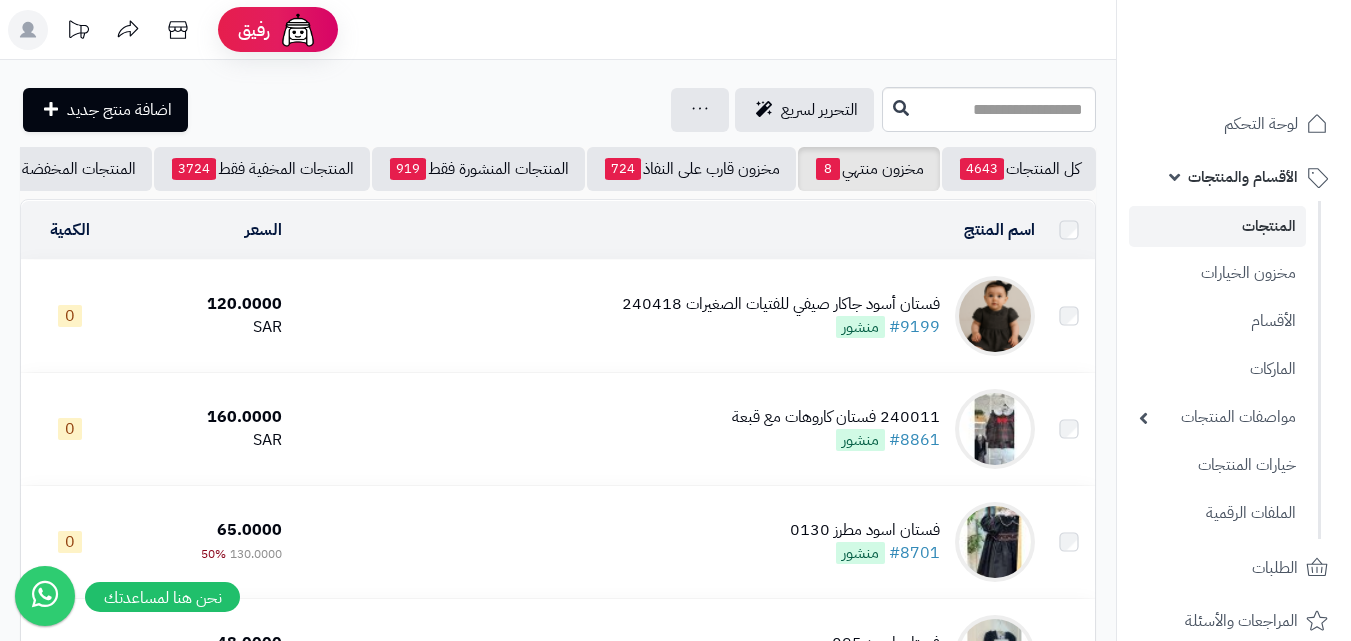 scroll, scrollTop: 0, scrollLeft: 0, axis: both 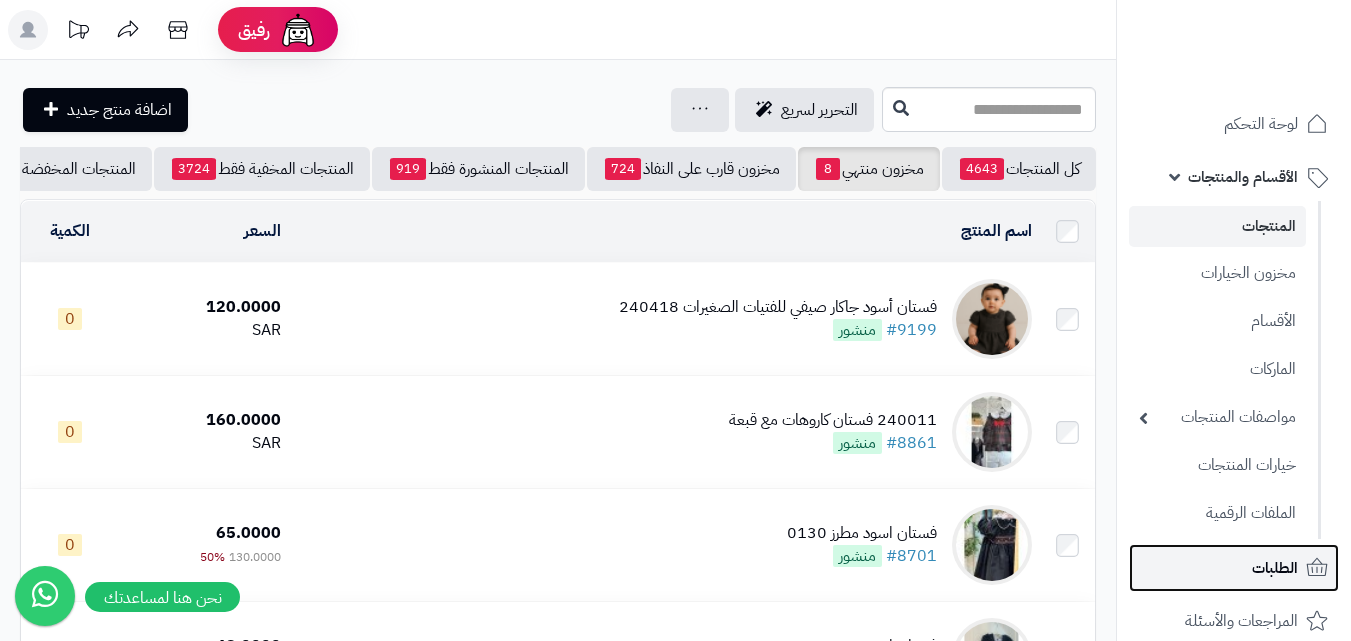 click on "الطلبات" at bounding box center (1275, 568) 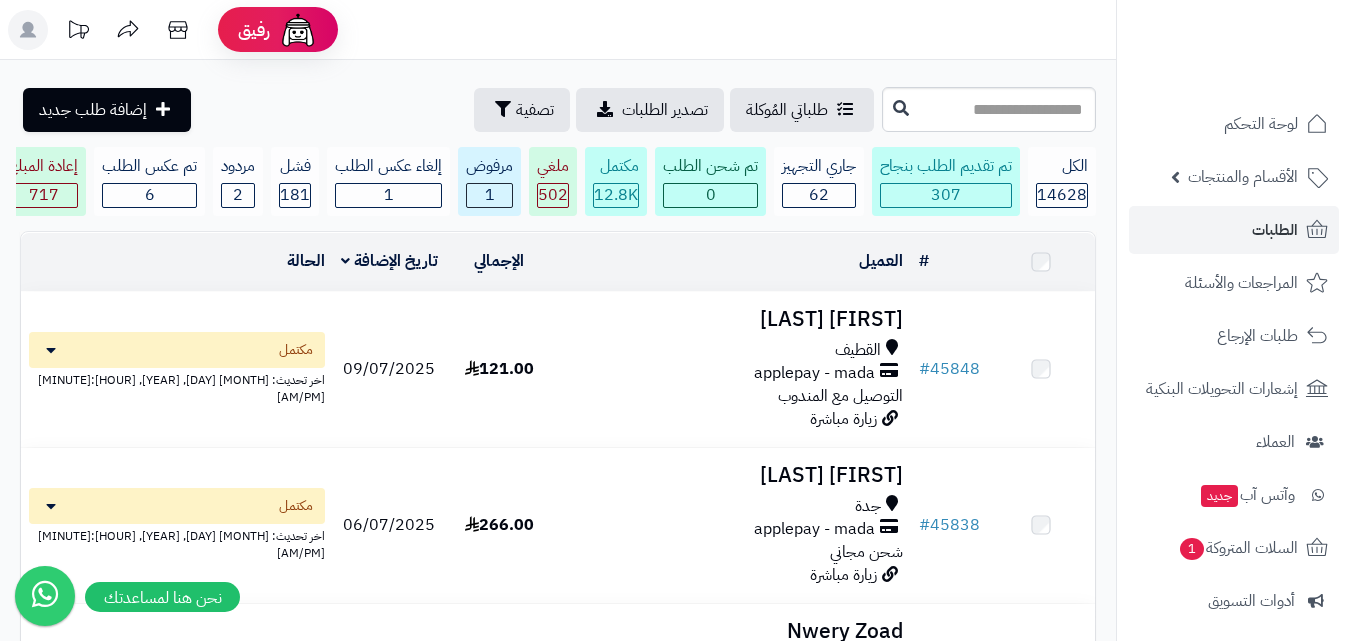 scroll, scrollTop: 0, scrollLeft: 0, axis: both 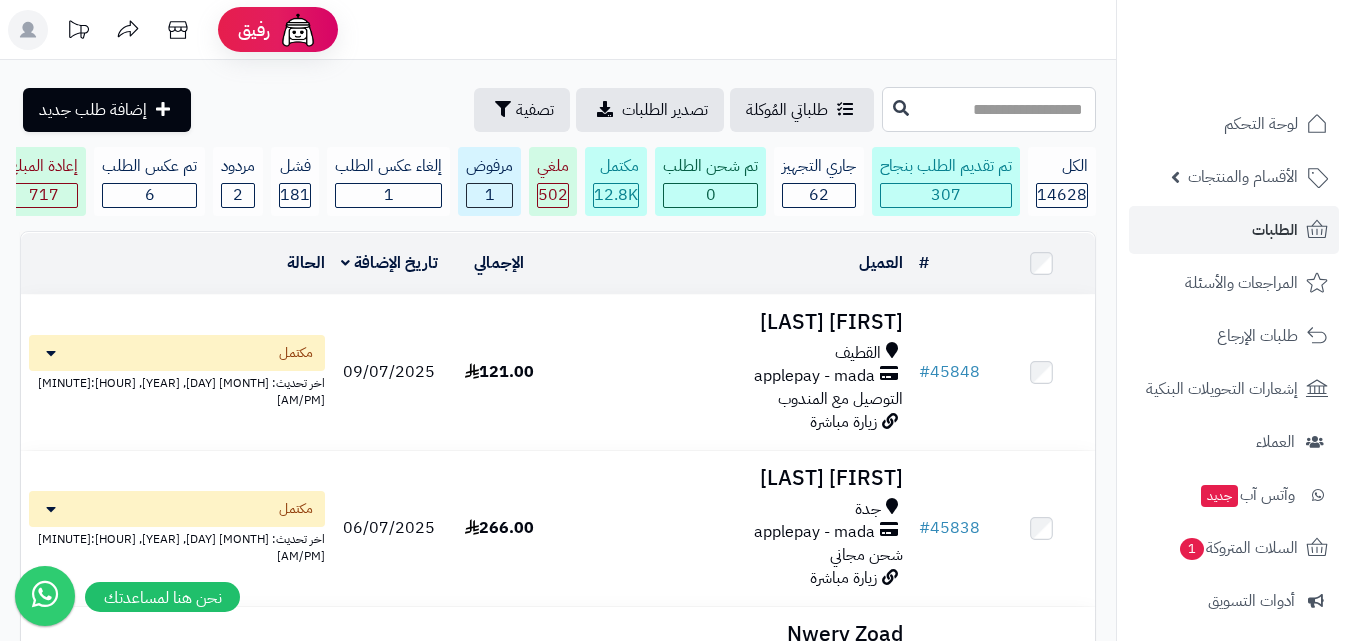 click at bounding box center [989, 109] 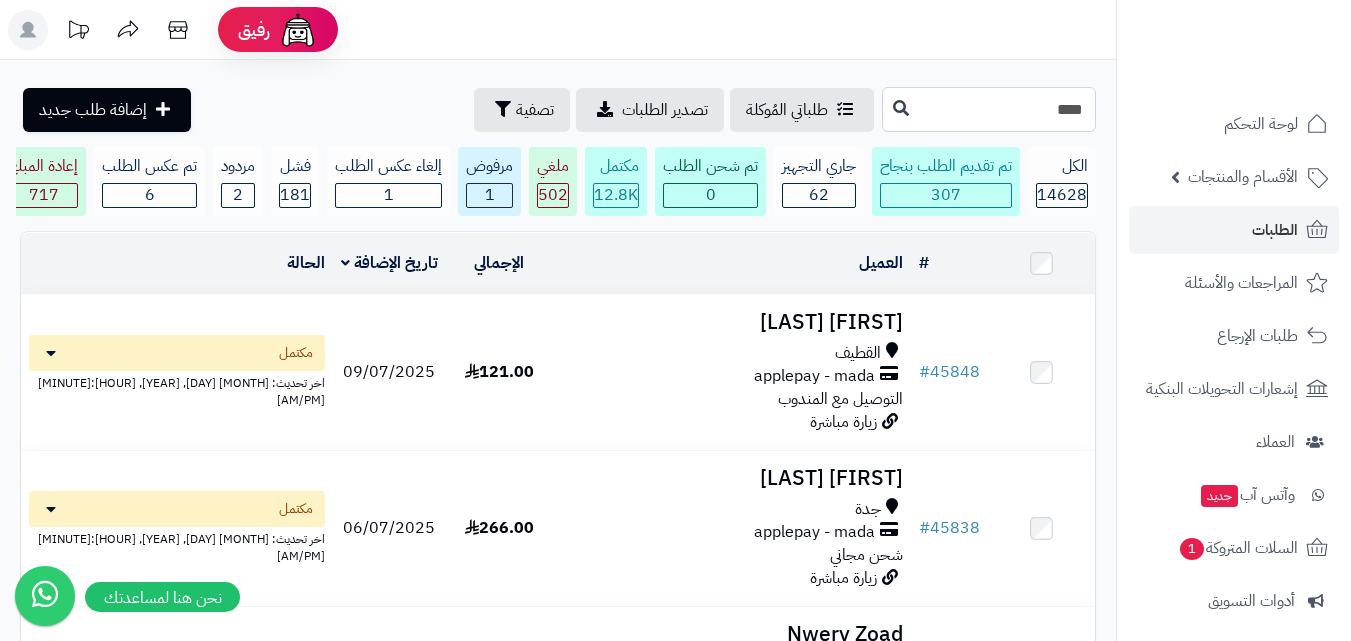 click on "****" at bounding box center [989, 109] 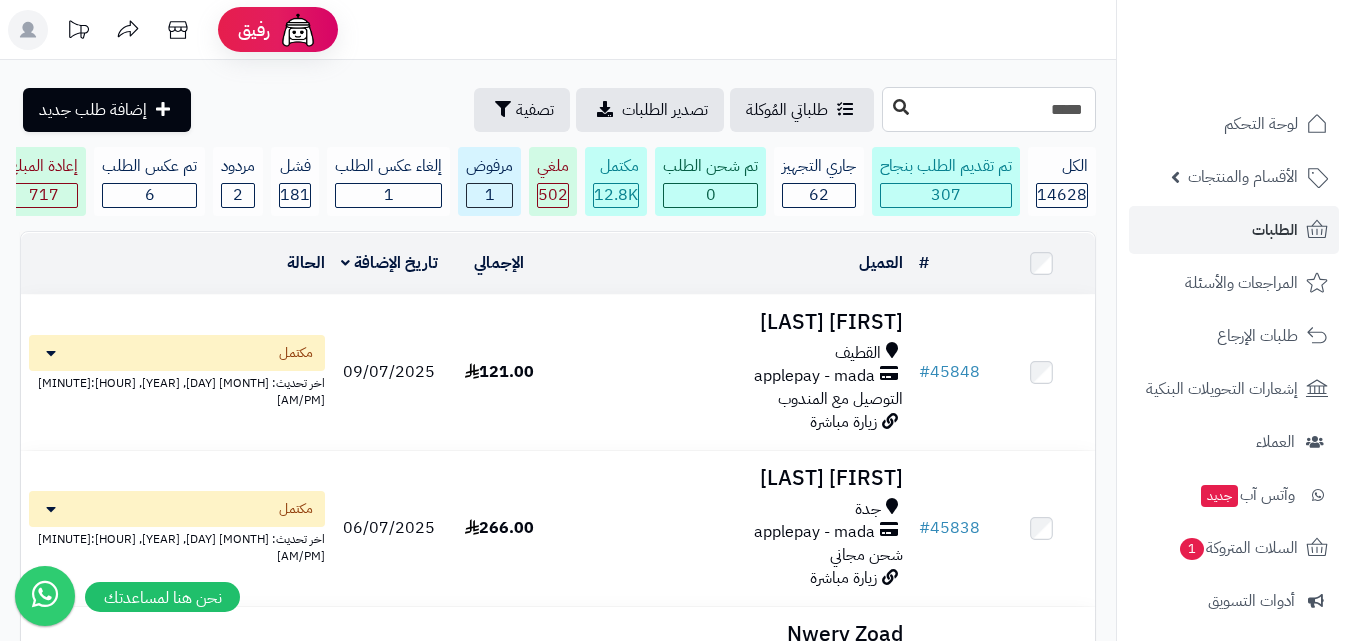 type on "*****" 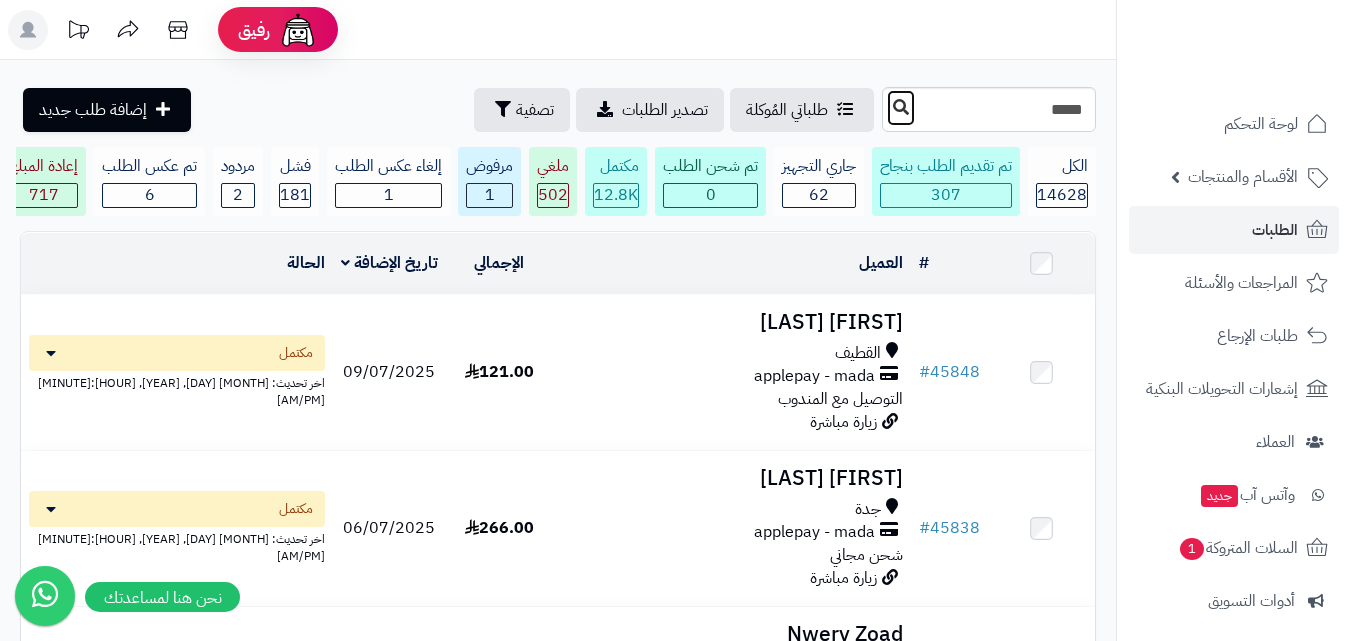 click at bounding box center (901, 108) 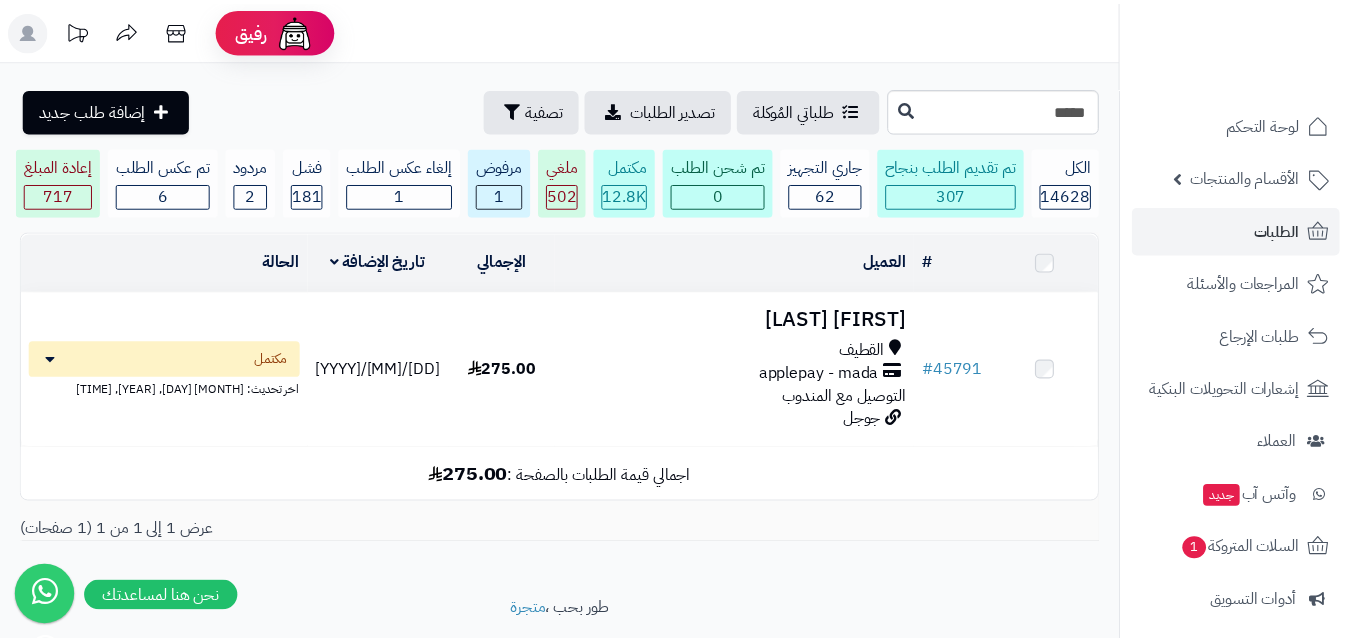 scroll, scrollTop: 0, scrollLeft: 0, axis: both 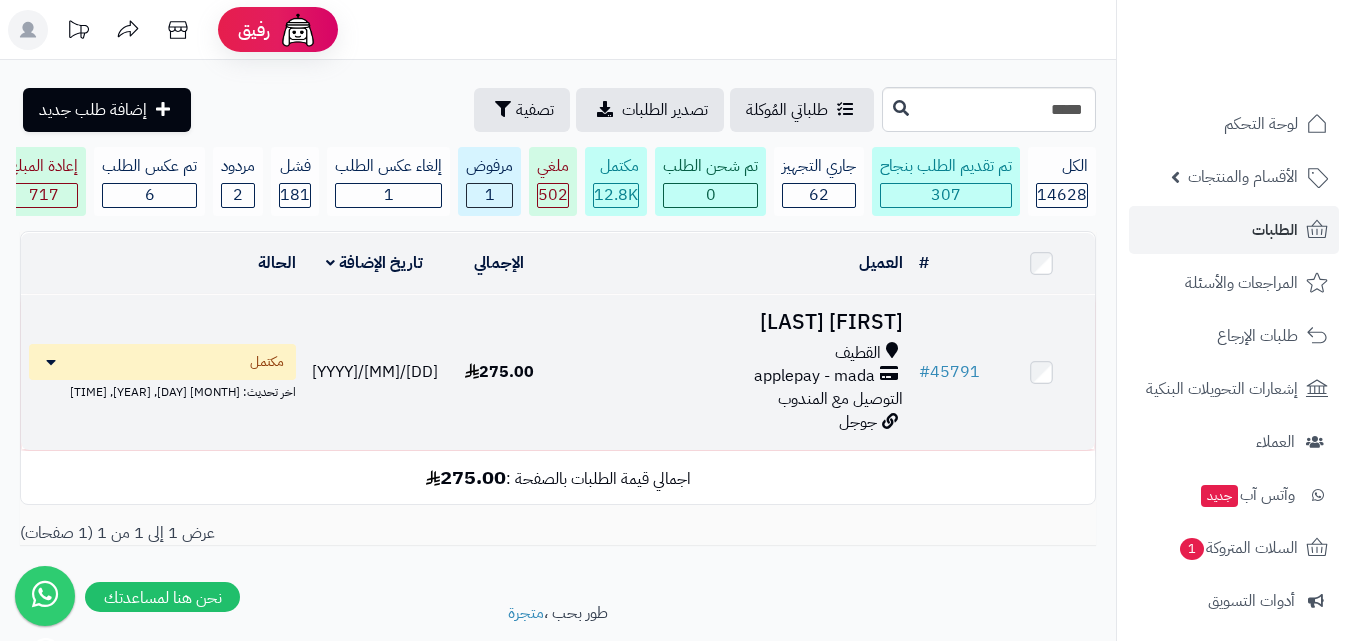 click on "القطيف" at bounding box center [732, 353] 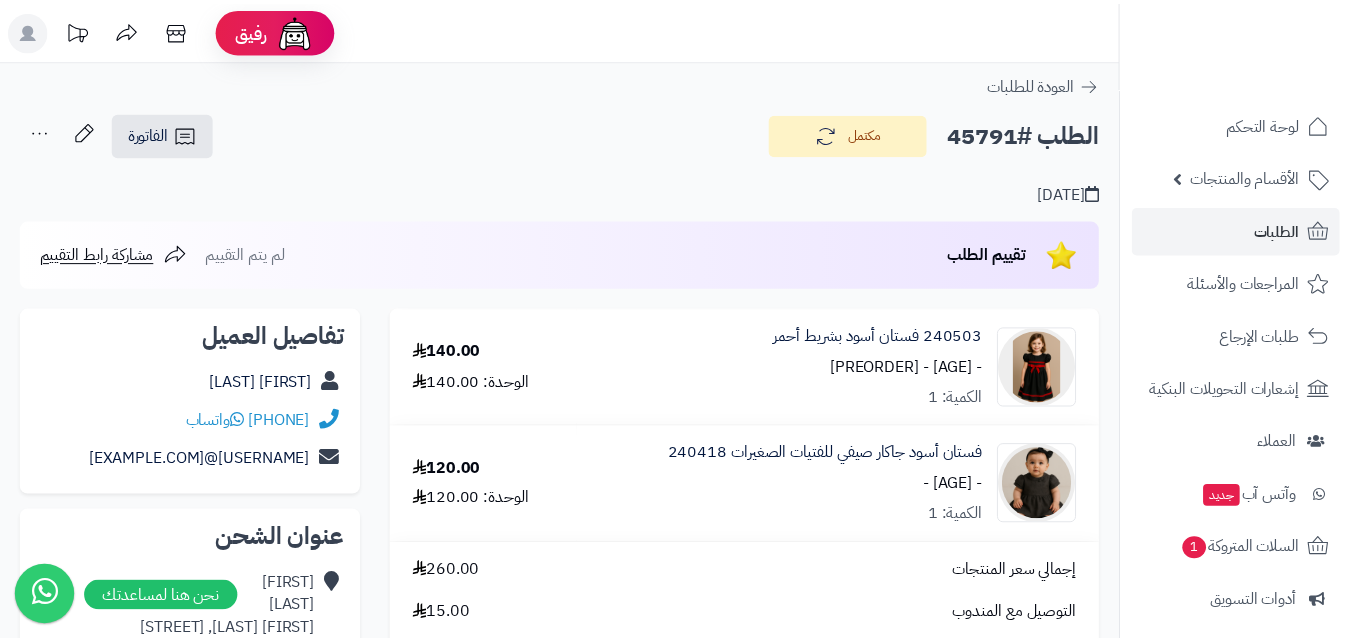 scroll, scrollTop: 0, scrollLeft: 0, axis: both 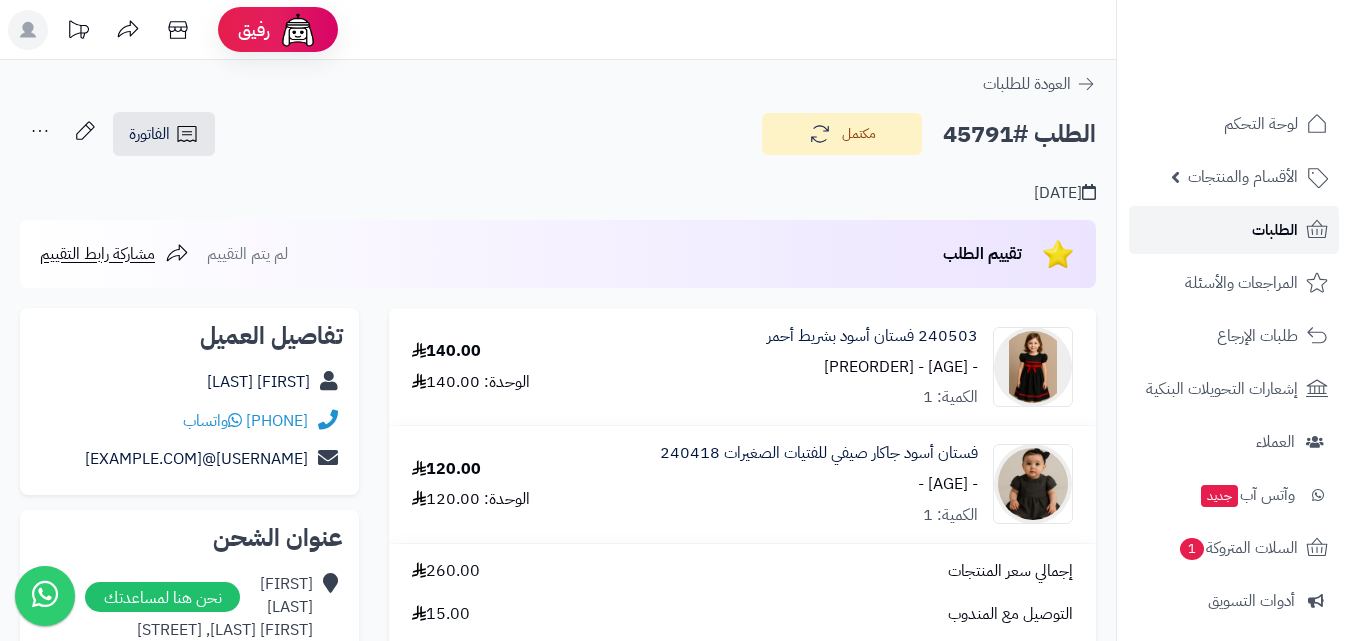 click on "الطلبات" at bounding box center [1234, 230] 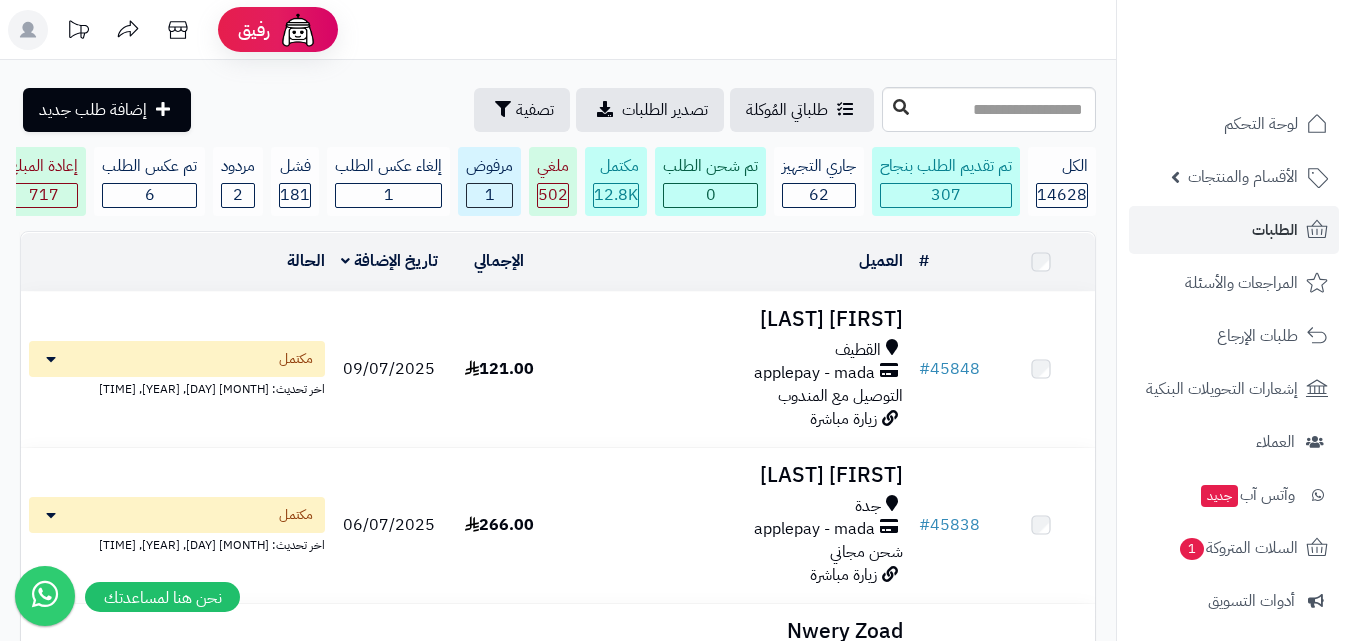 scroll, scrollTop: 0, scrollLeft: 0, axis: both 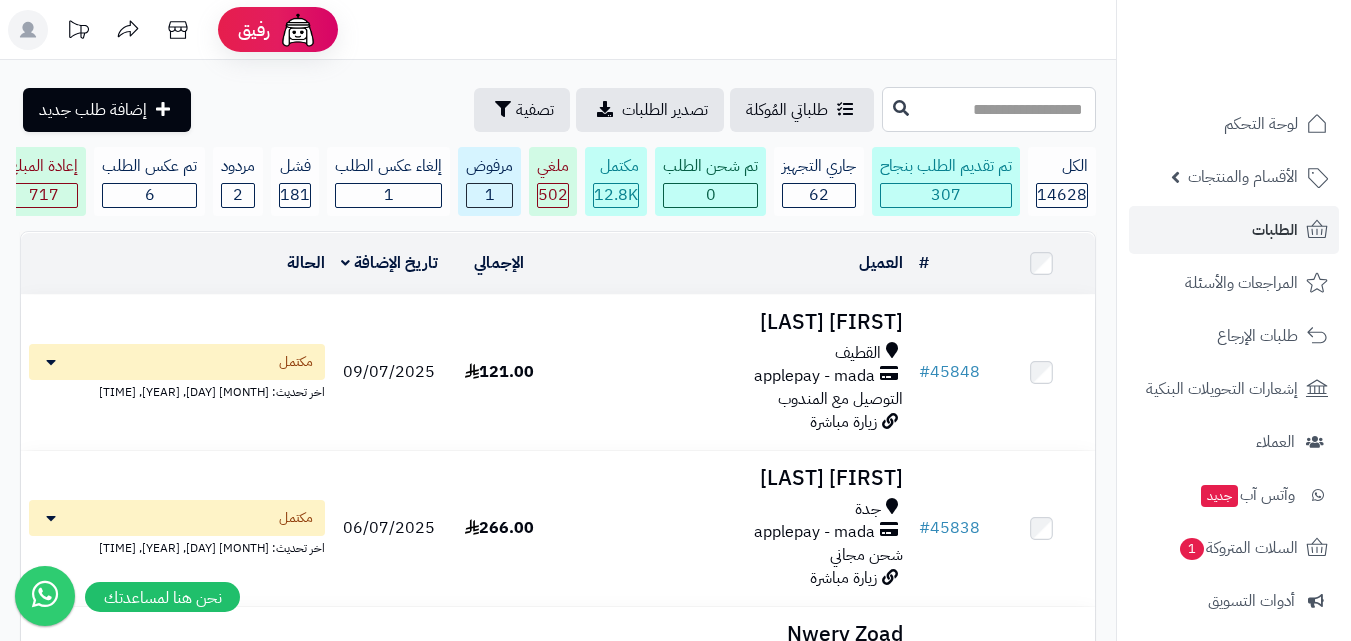 drag, startPoint x: 821, startPoint y: 106, endPoint x: 878, endPoint y: 109, distance: 57.07889 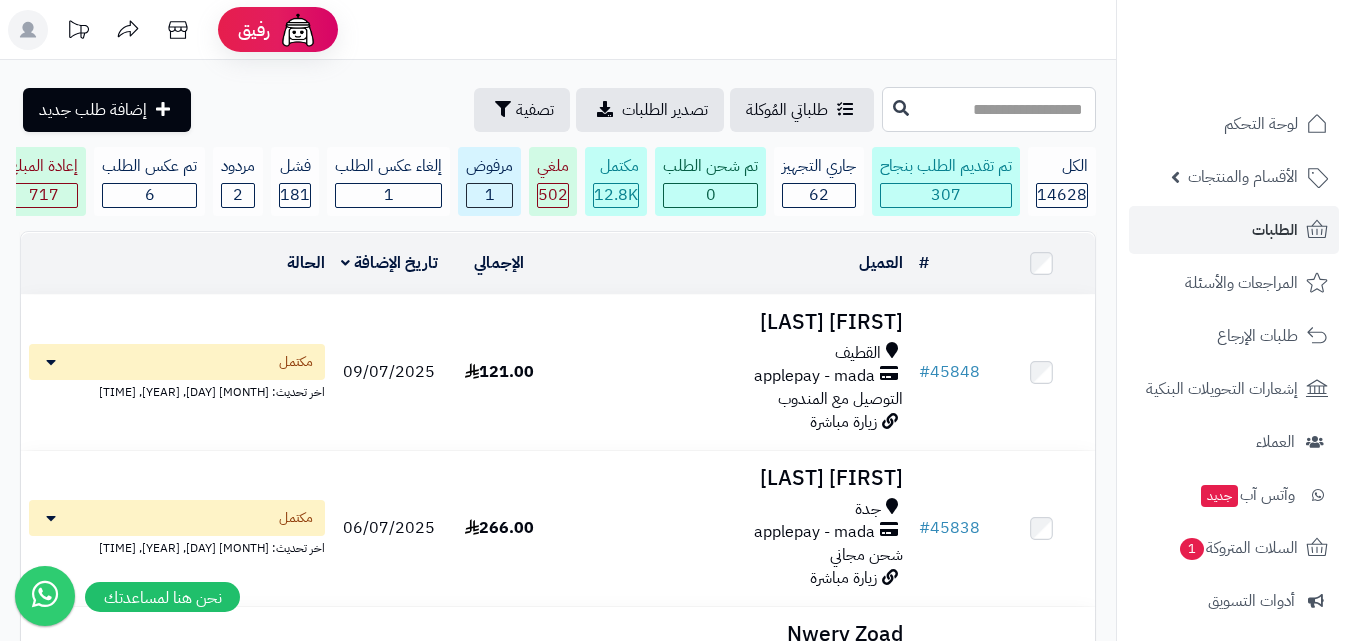 paste on "*****" 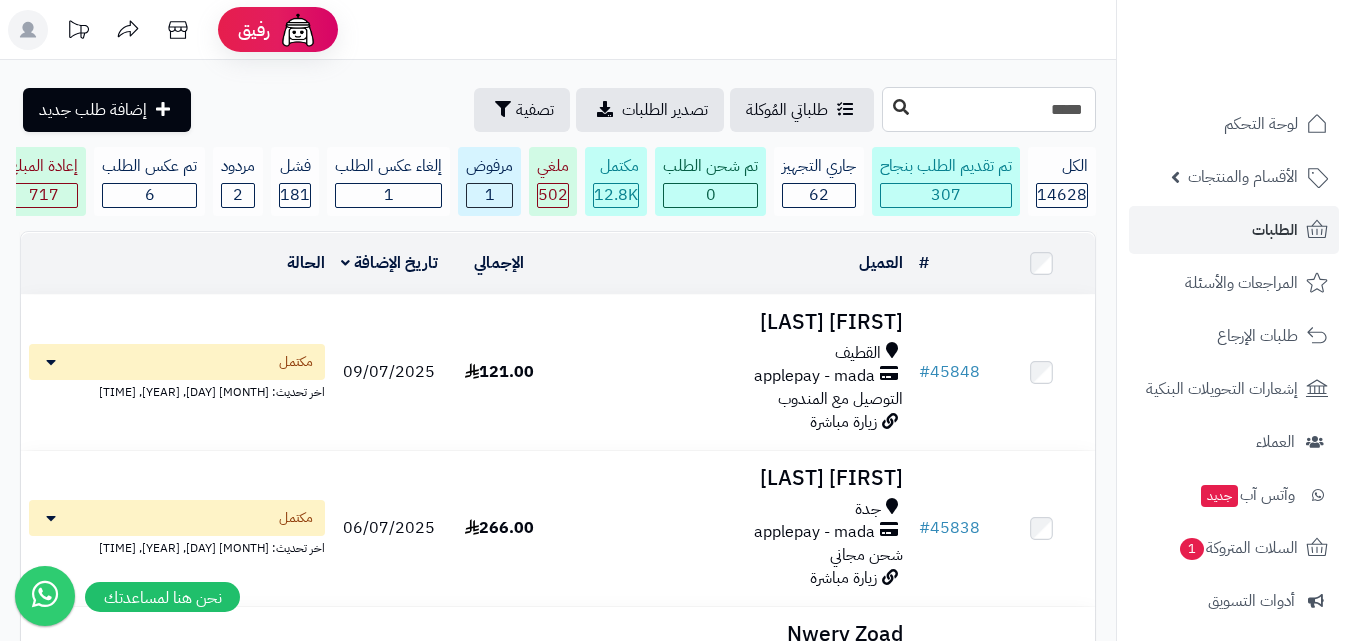 type on "*****" 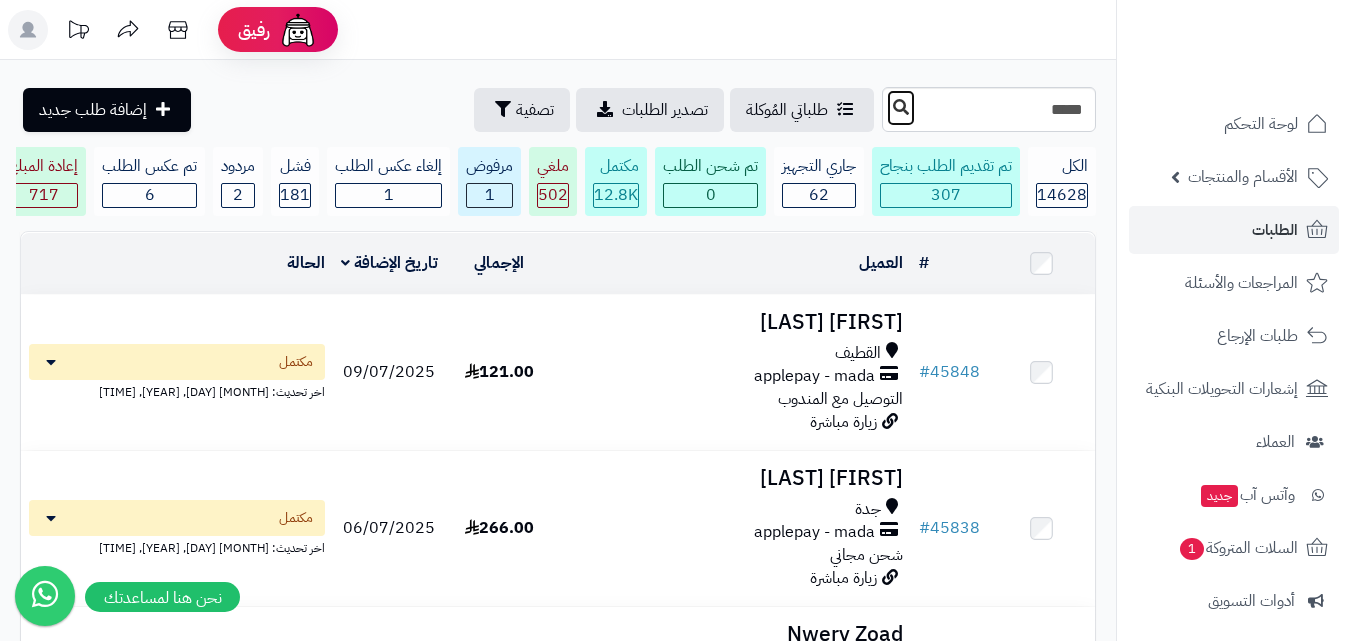 click at bounding box center (901, 107) 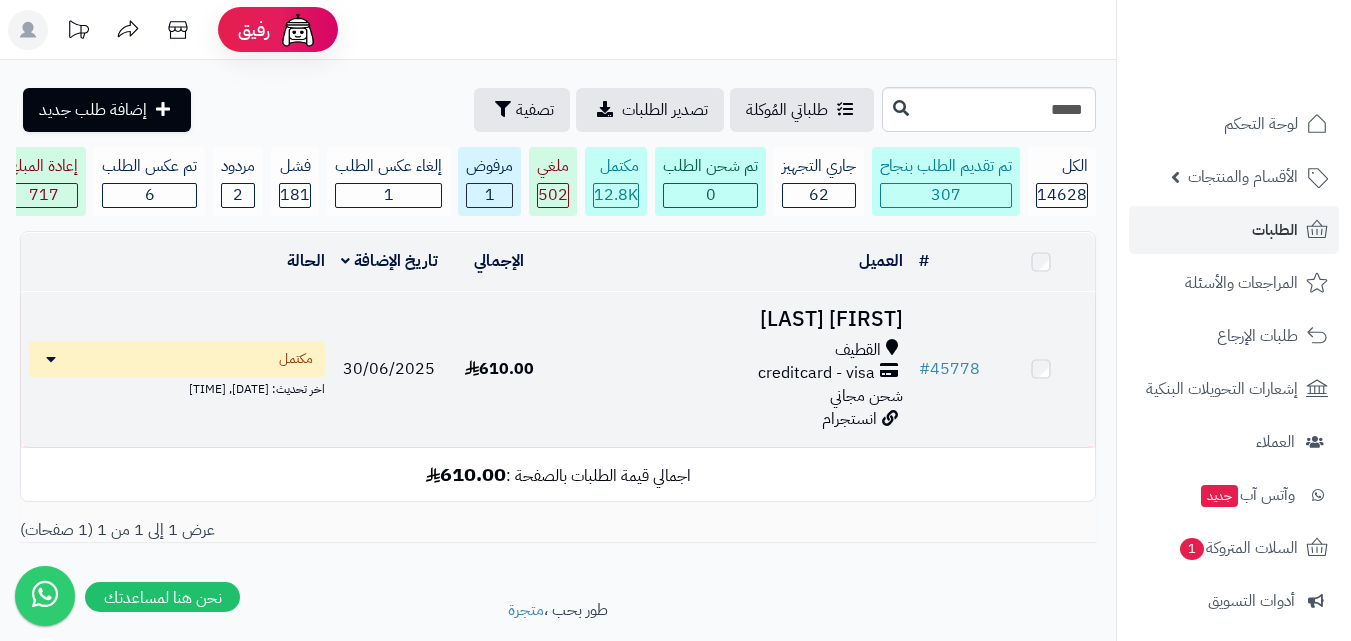 scroll, scrollTop: 0, scrollLeft: 0, axis: both 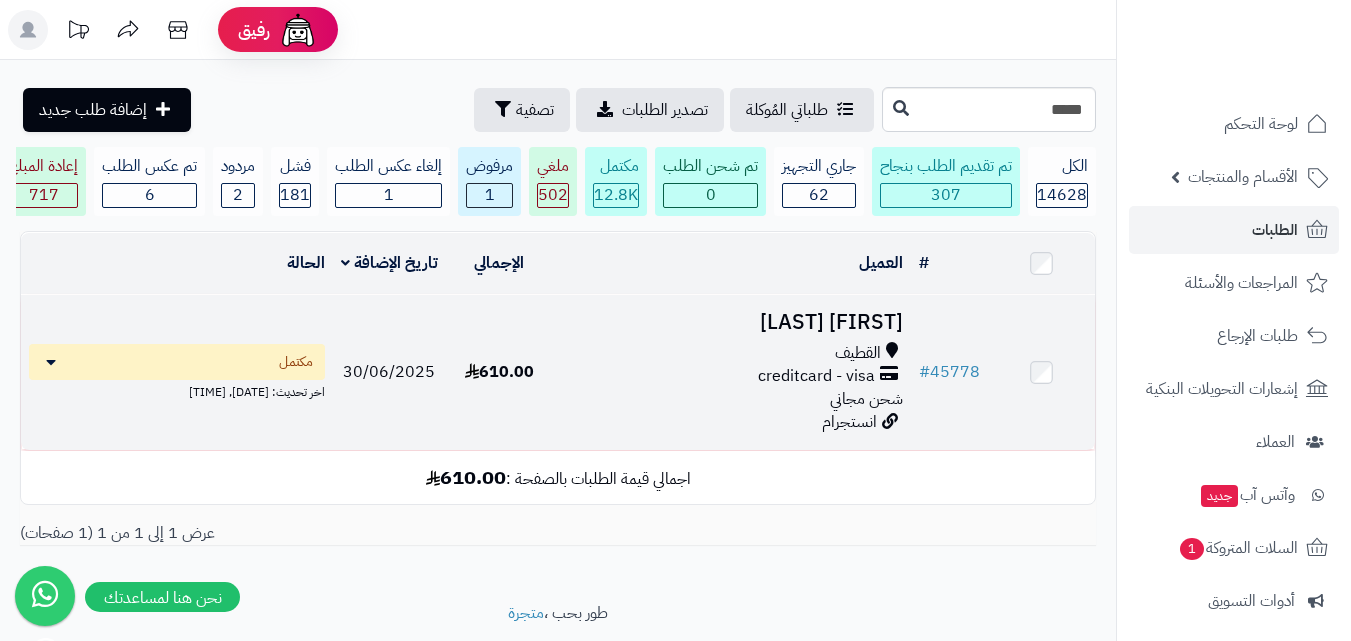 click on "القطيف
creditcard - visa
شحن مجاني" at bounding box center (732, 376) 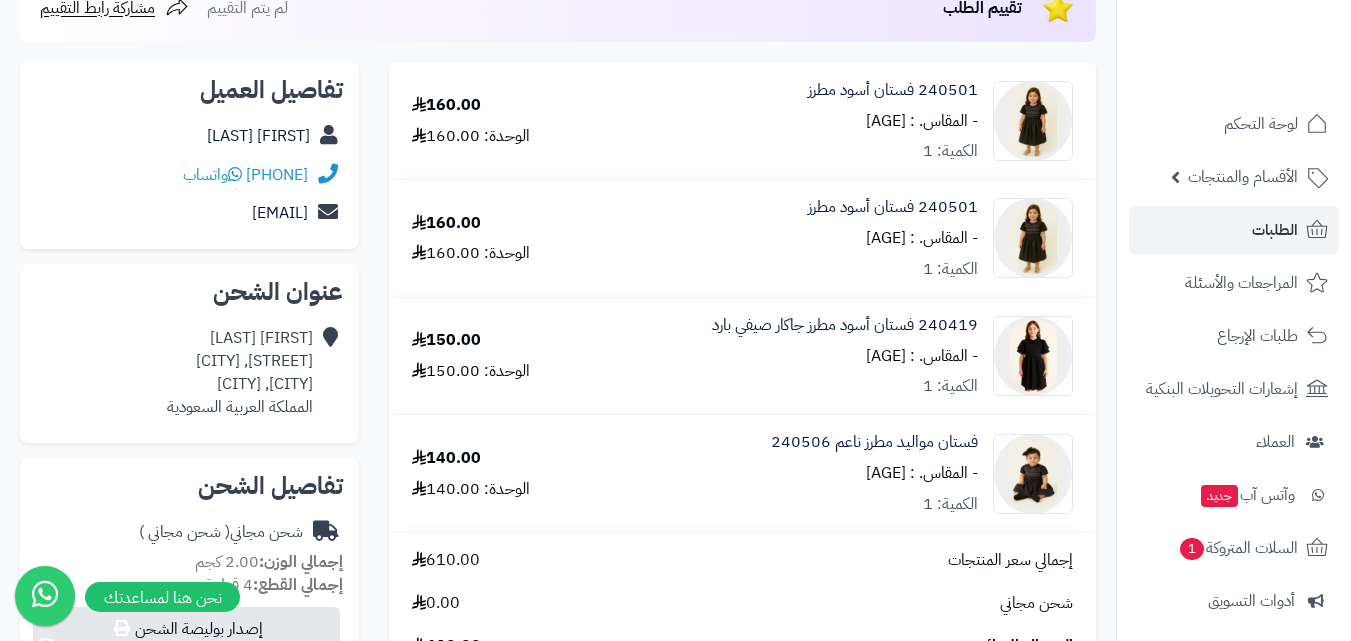 scroll, scrollTop: 200, scrollLeft: 0, axis: vertical 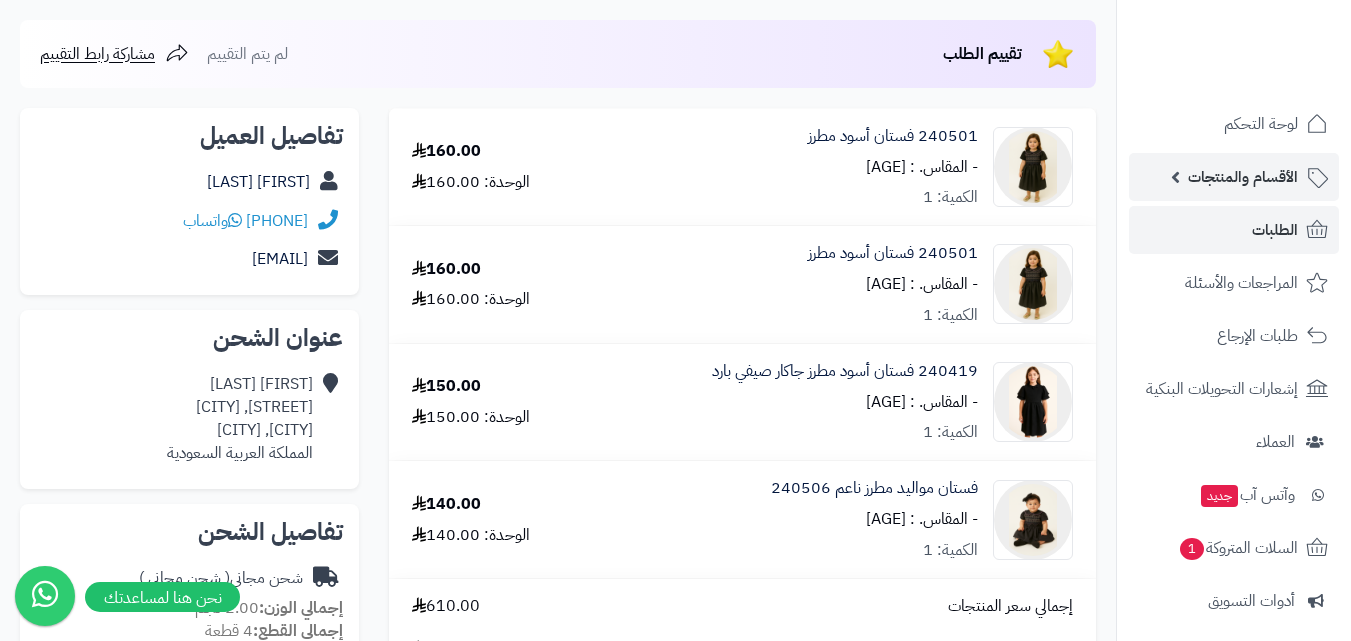 click on "الأقسام والمنتجات" at bounding box center [1243, 177] 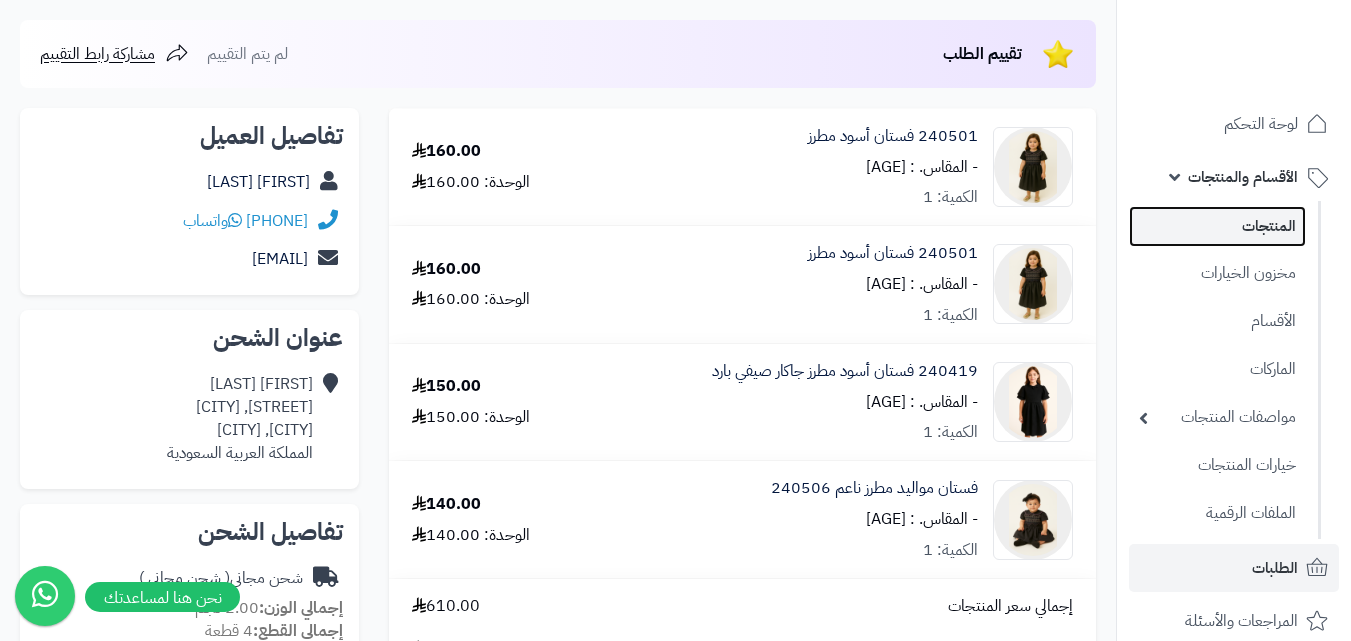click on "المنتجات" at bounding box center (1217, 226) 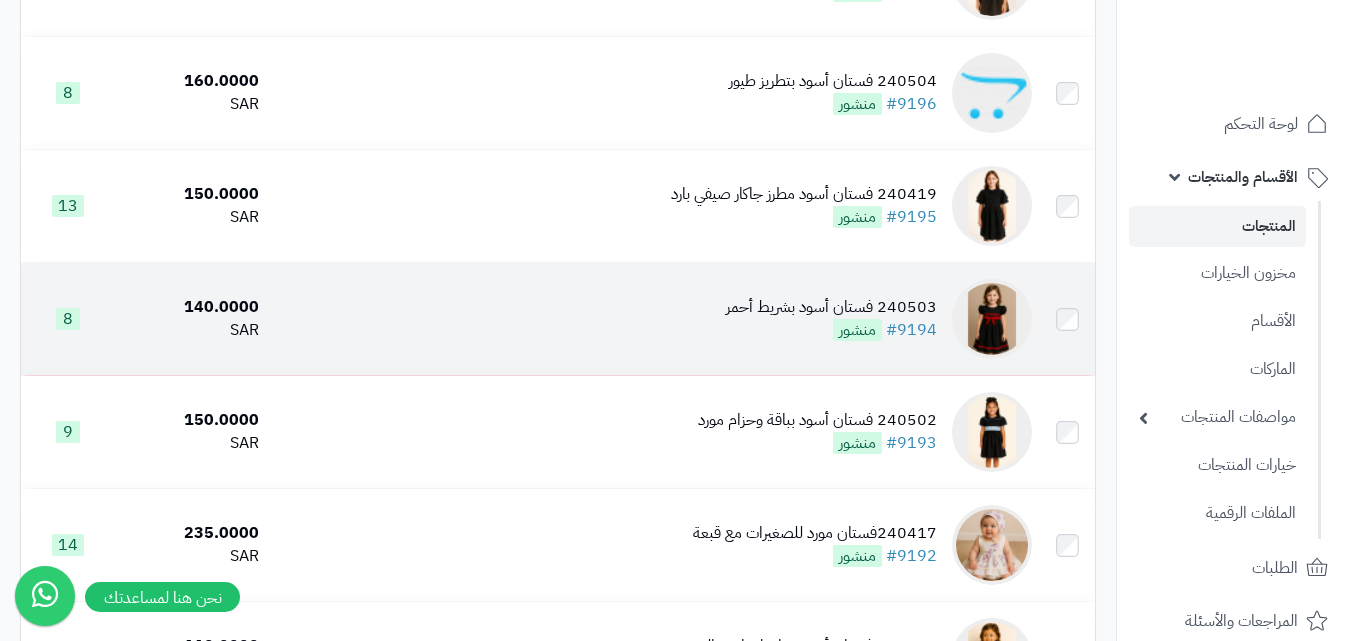 scroll, scrollTop: 600, scrollLeft: 0, axis: vertical 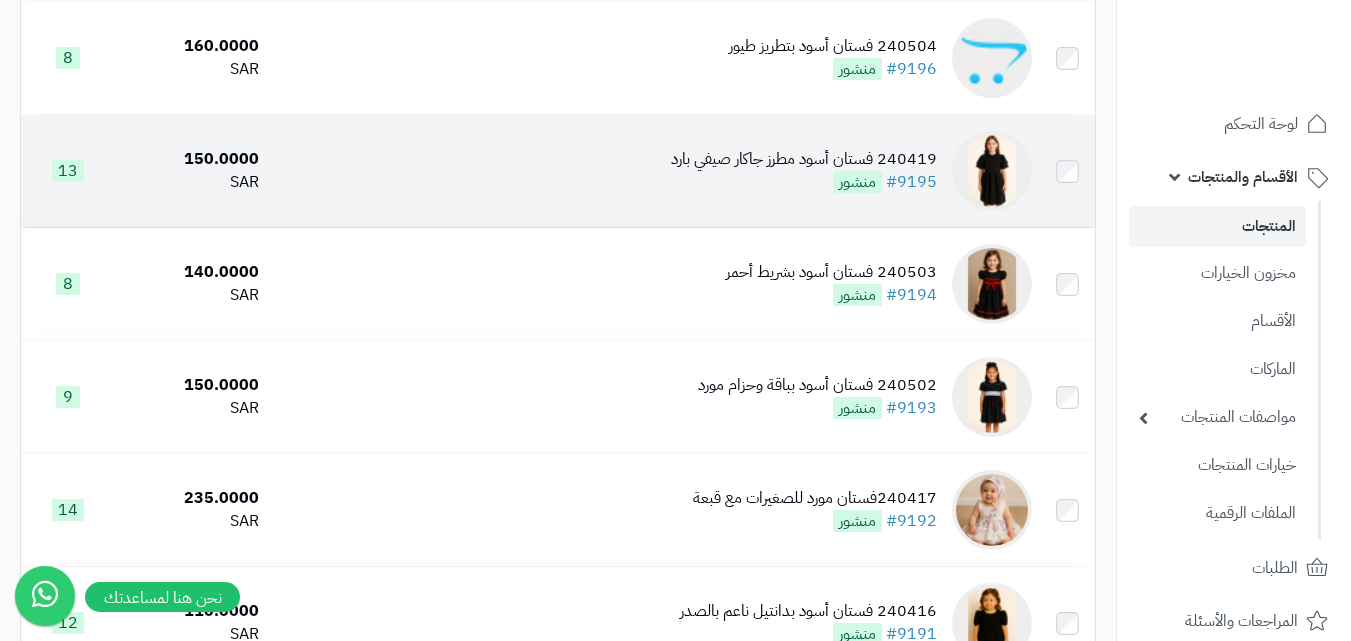 click on "240419 فستان أسود مطرز  جاكار صيفي بارد" at bounding box center [804, 159] 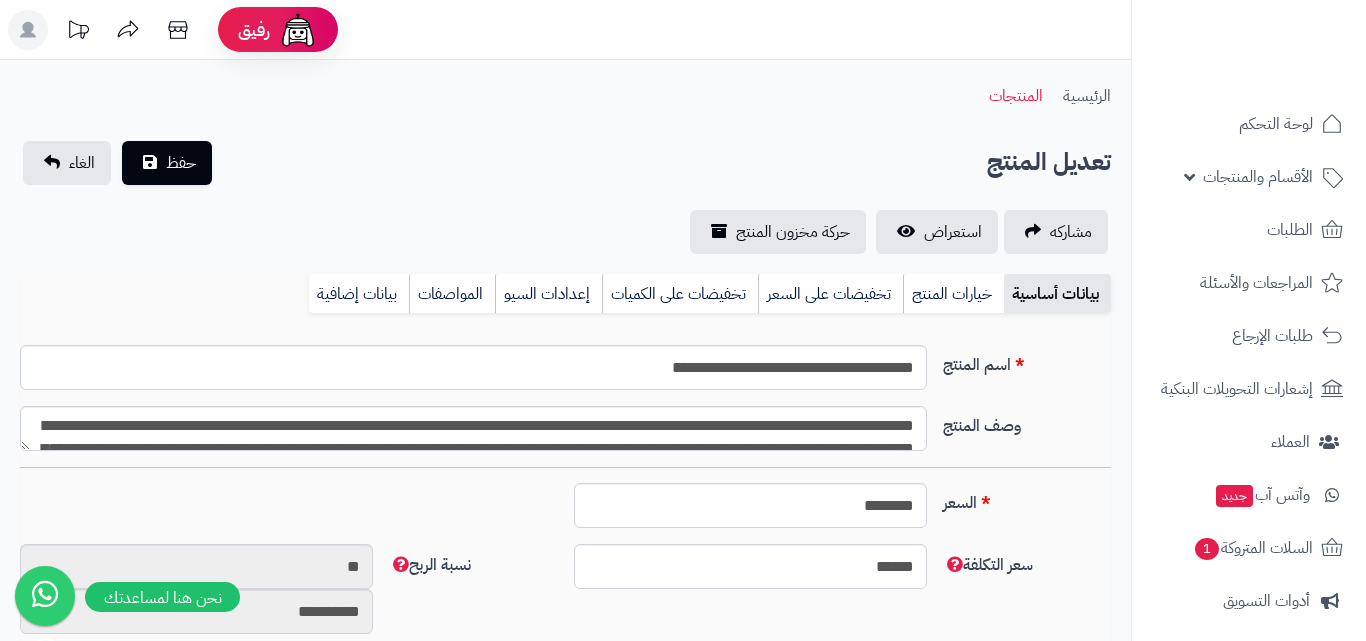 type on "******" 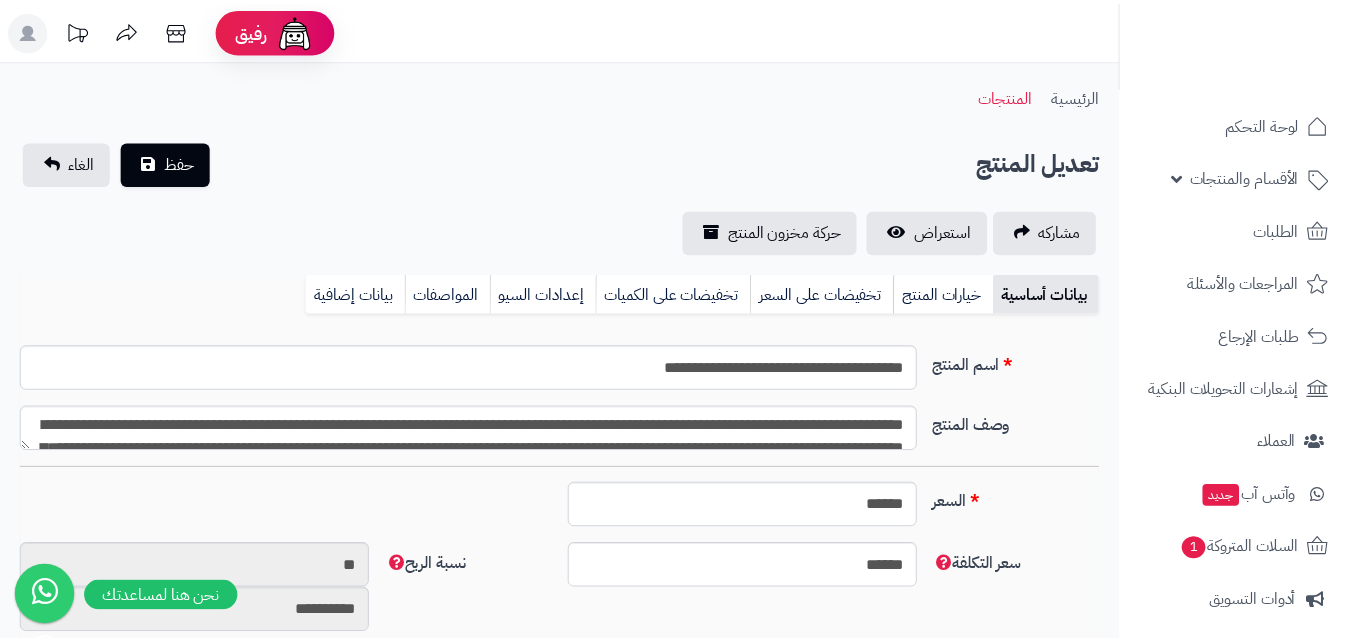 scroll, scrollTop: 0, scrollLeft: 0, axis: both 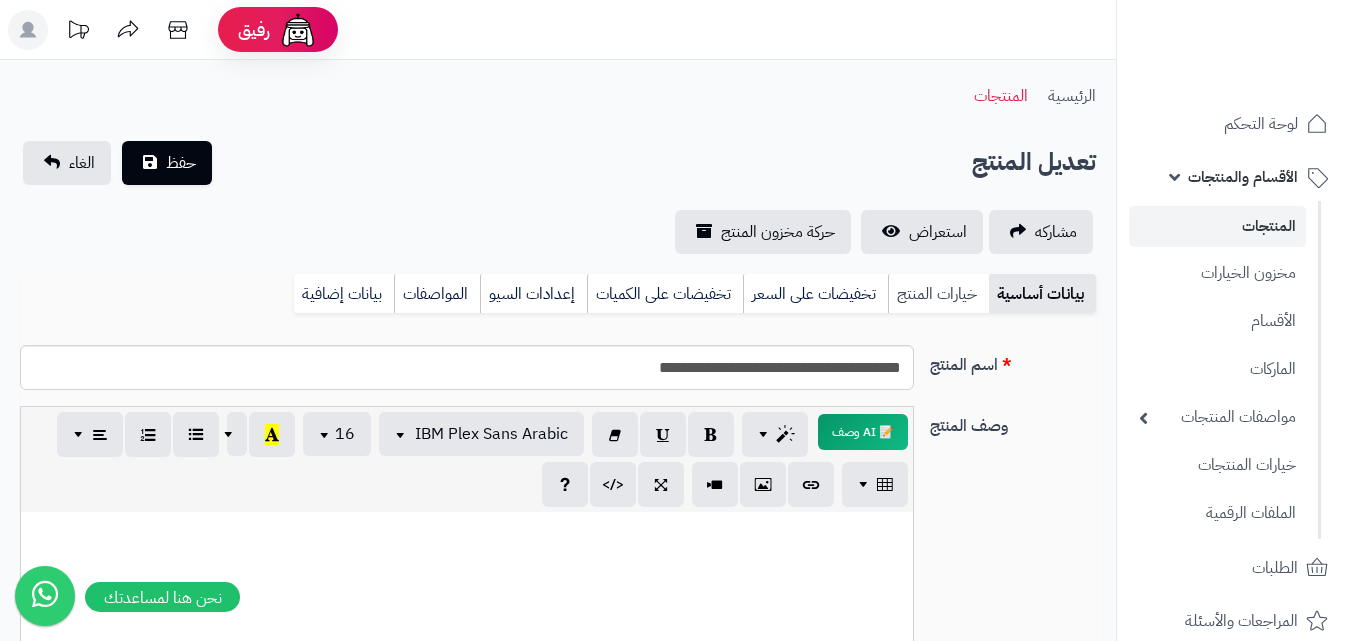 click on "خيارات المنتج" at bounding box center (938, 294) 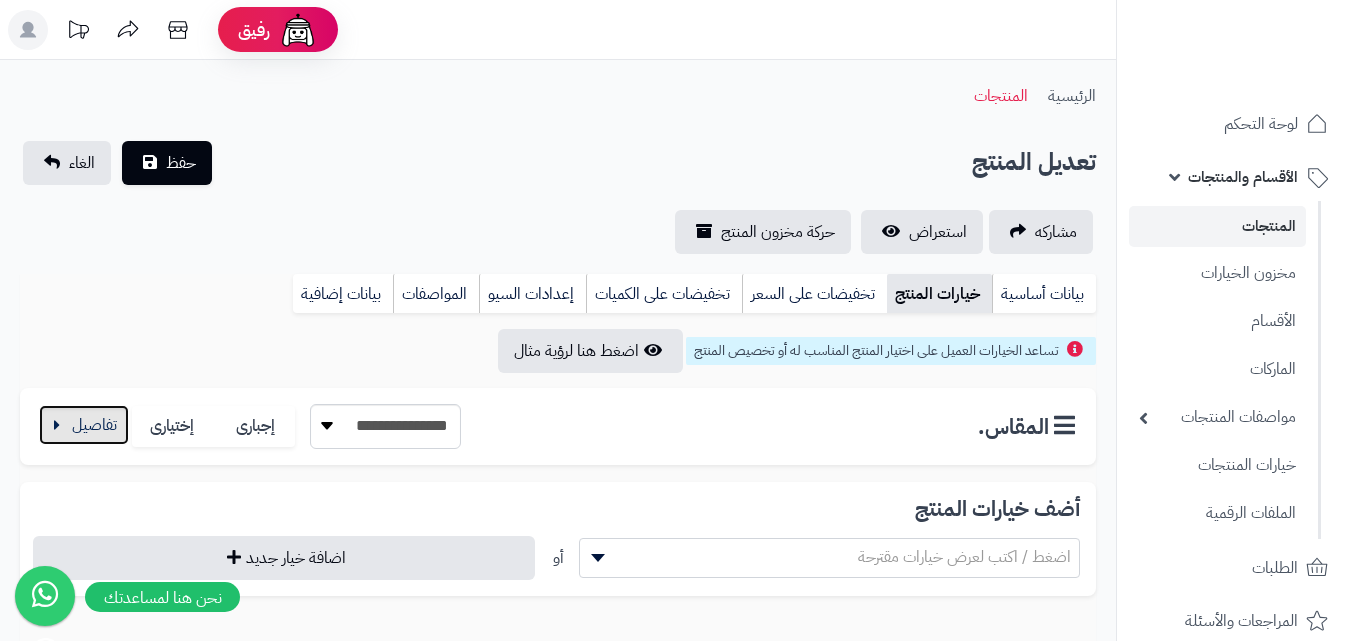click at bounding box center (84, 425) 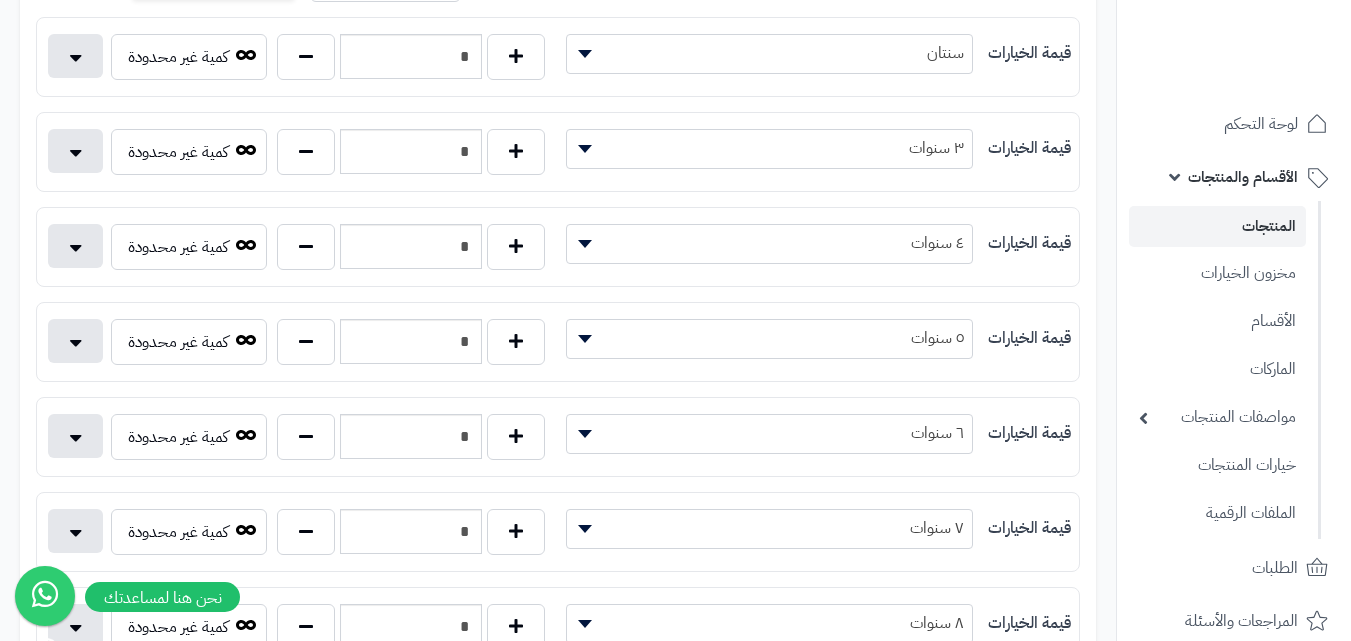 scroll, scrollTop: 400, scrollLeft: 0, axis: vertical 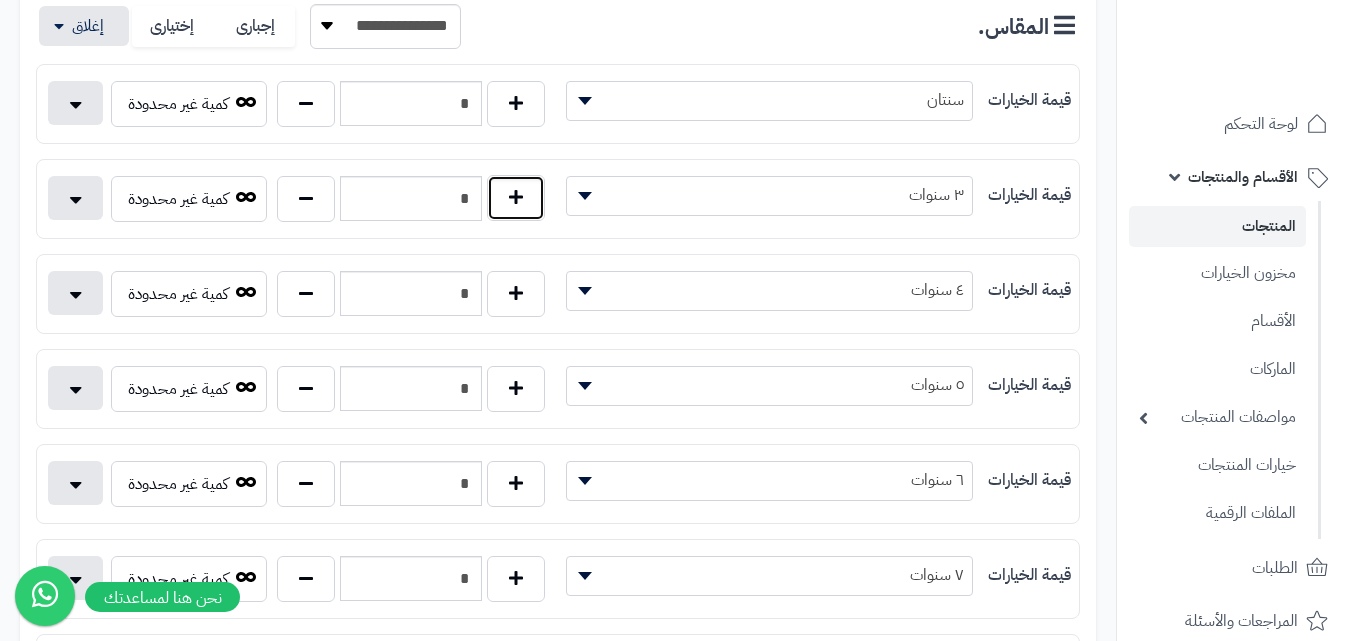 click at bounding box center (516, 198) 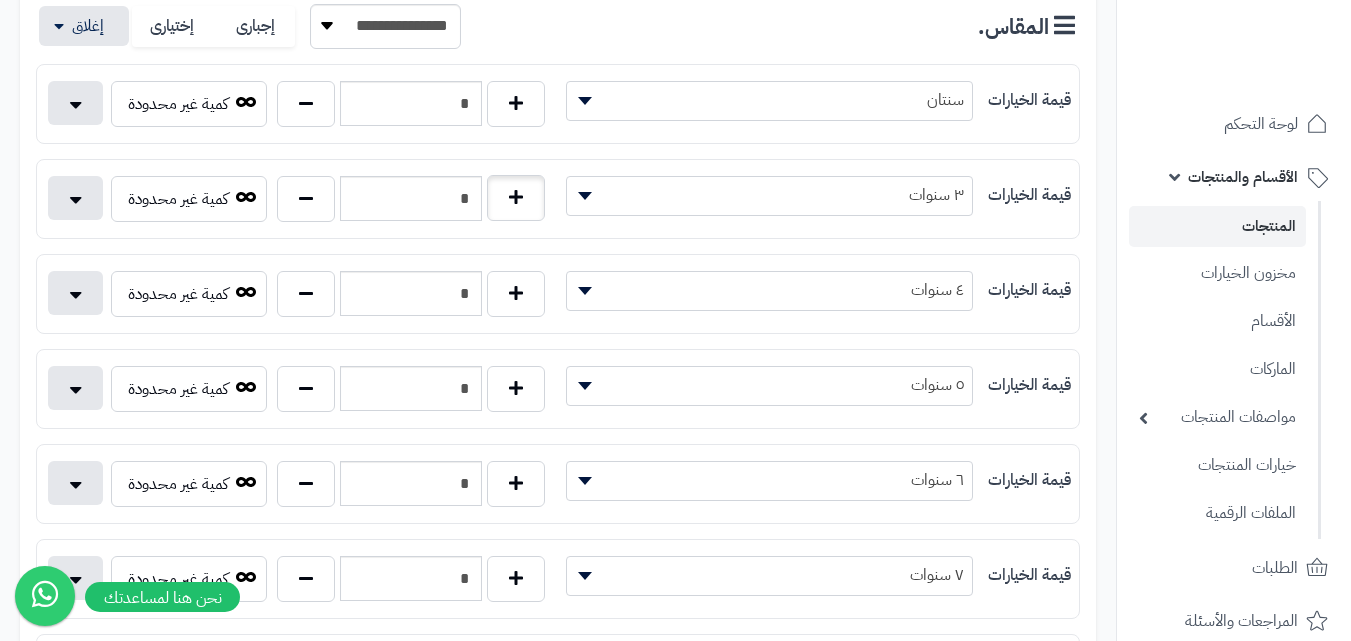 type on "*" 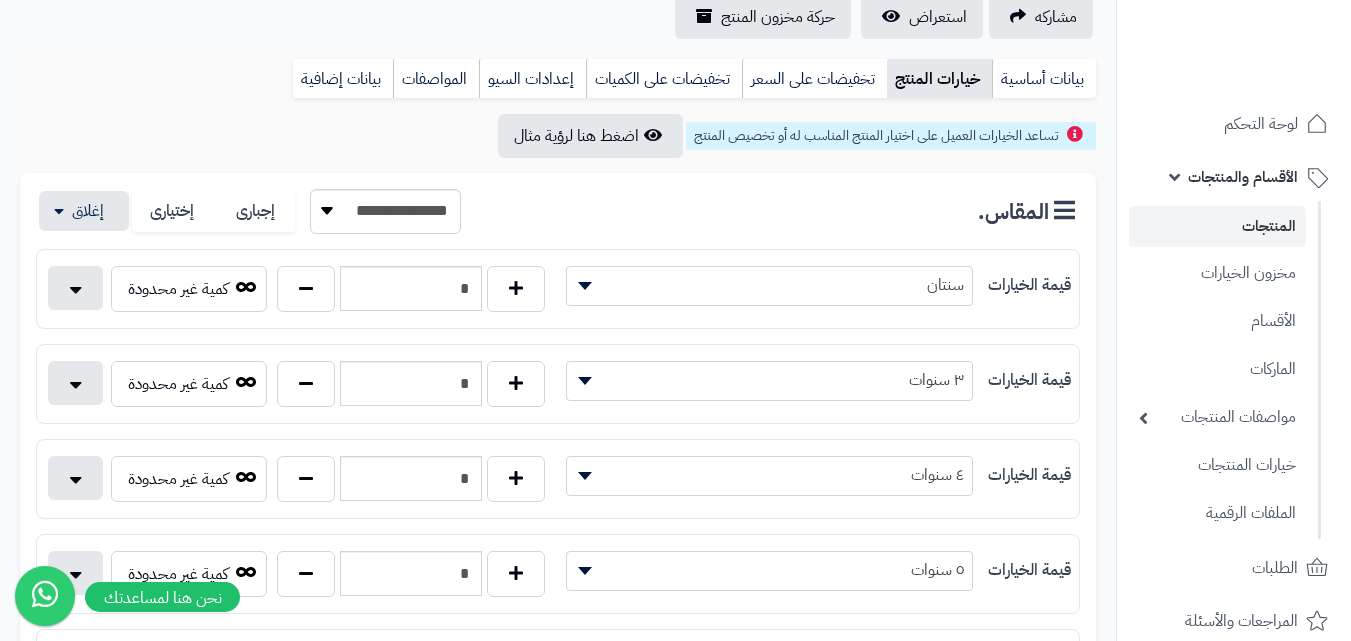 scroll, scrollTop: 100, scrollLeft: 0, axis: vertical 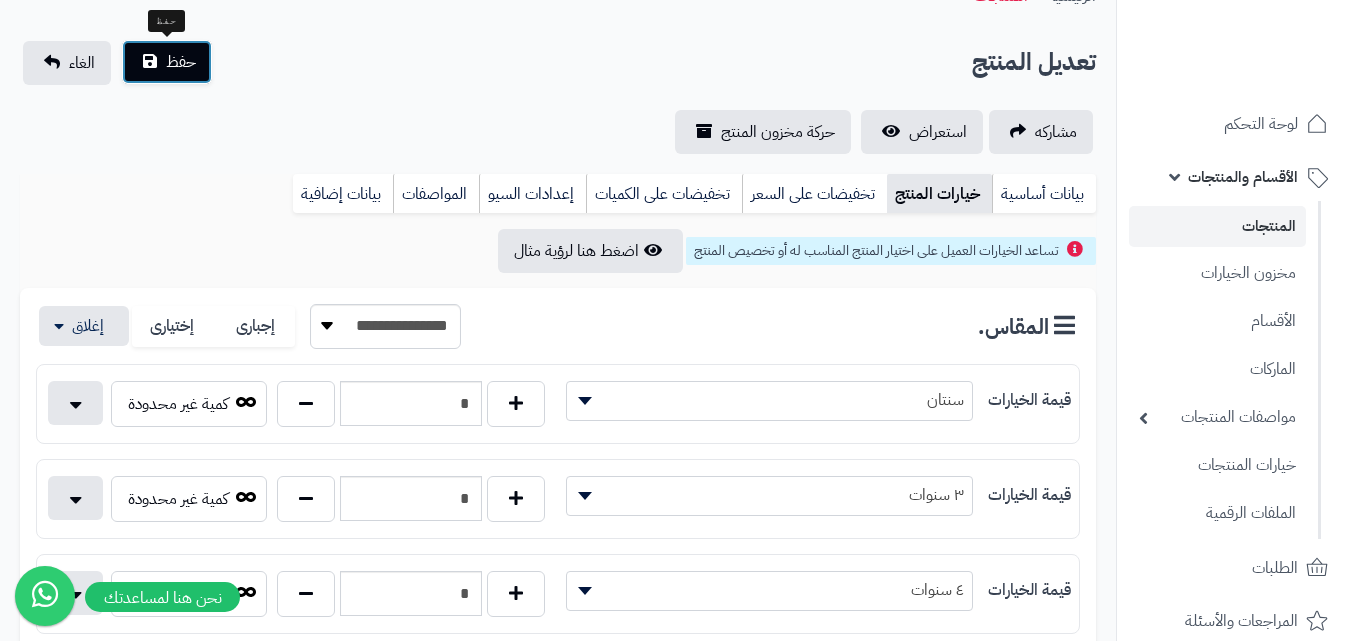 click on "حفظ" at bounding box center [167, 62] 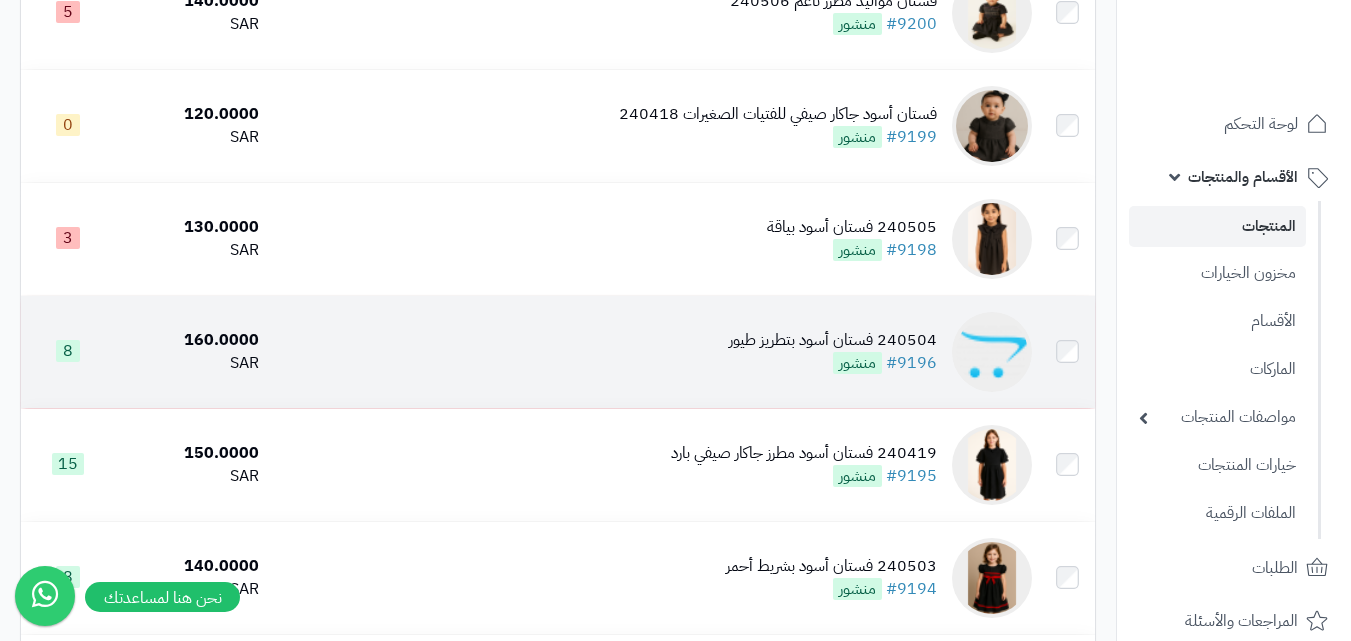 scroll, scrollTop: 400, scrollLeft: 0, axis: vertical 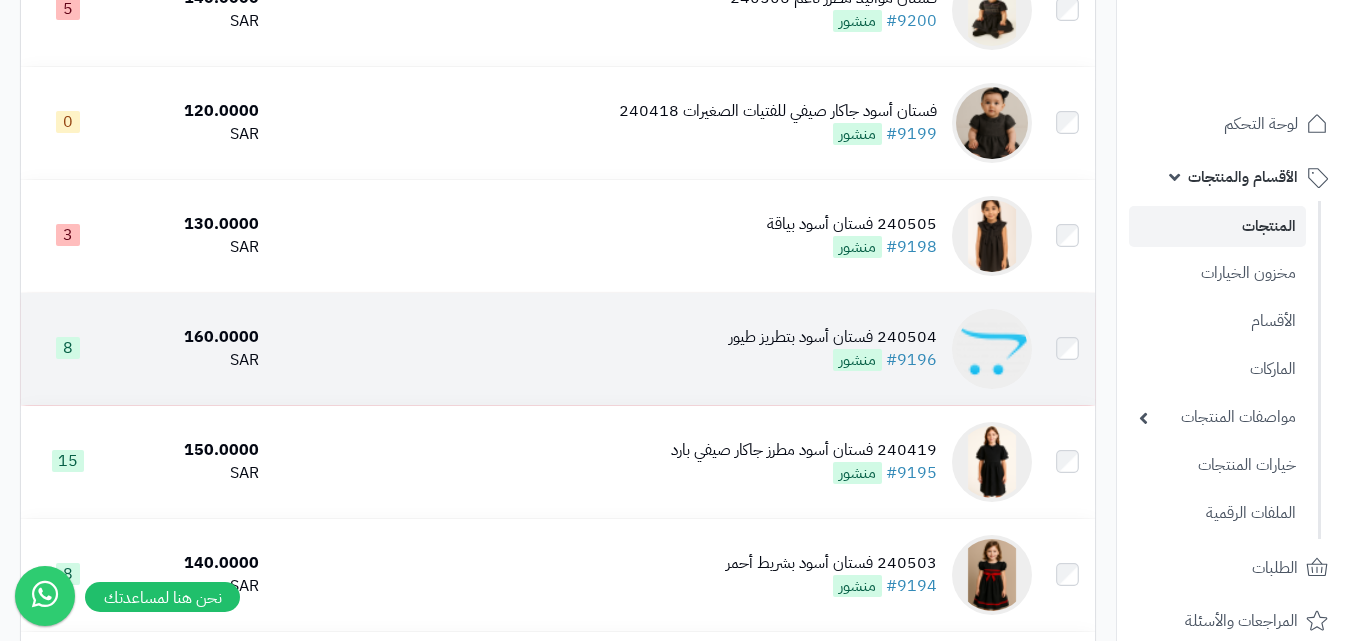 click on "240504 فستان أسود بتطريز طيور
#9196
منشور" at bounding box center [653, 349] 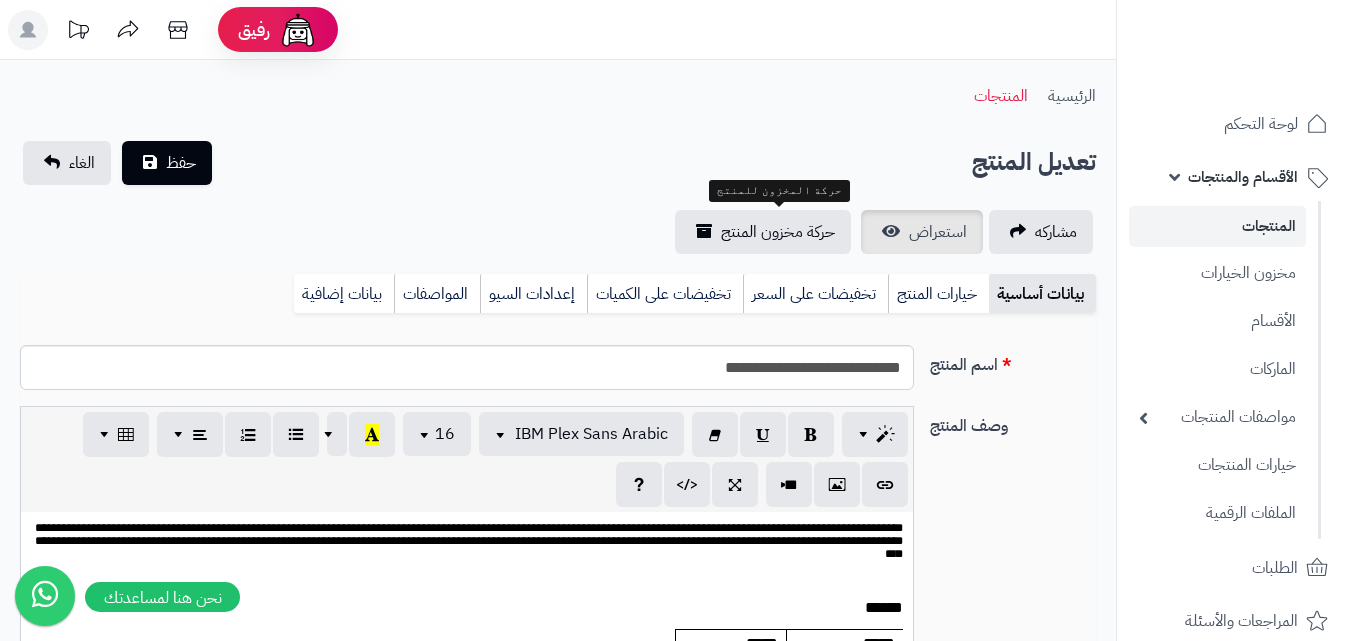 scroll, scrollTop: 0, scrollLeft: 0, axis: both 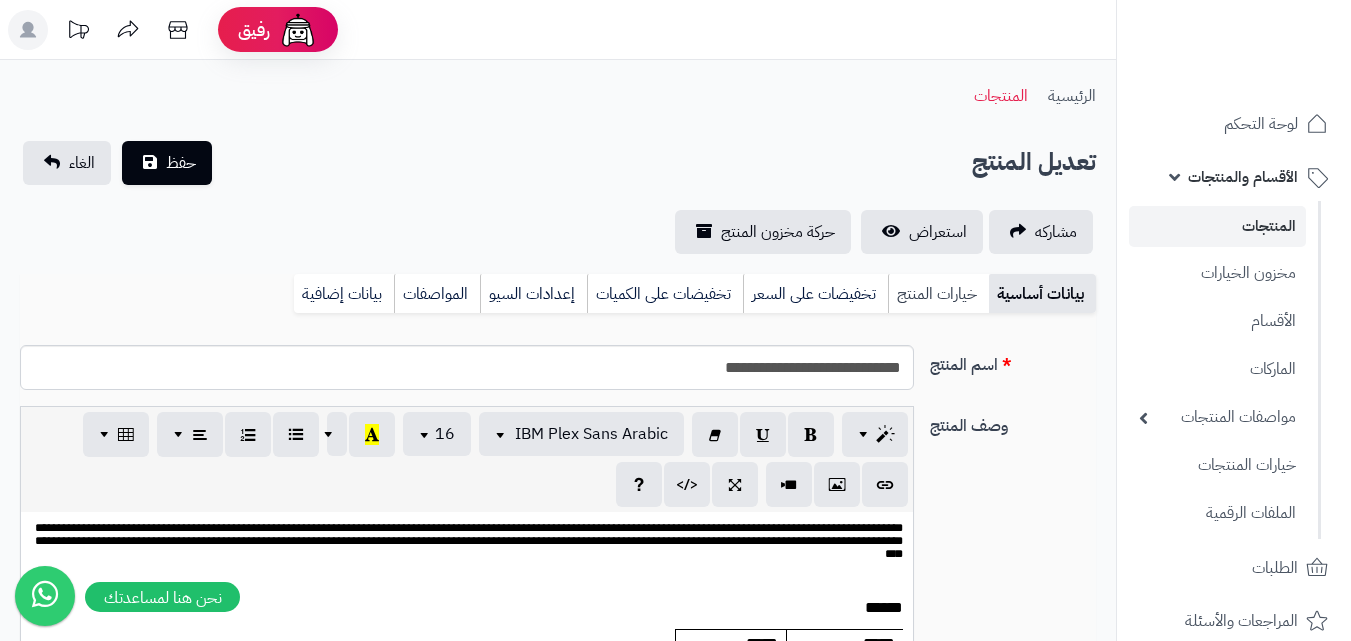 click on "خيارات المنتج" at bounding box center (938, 294) 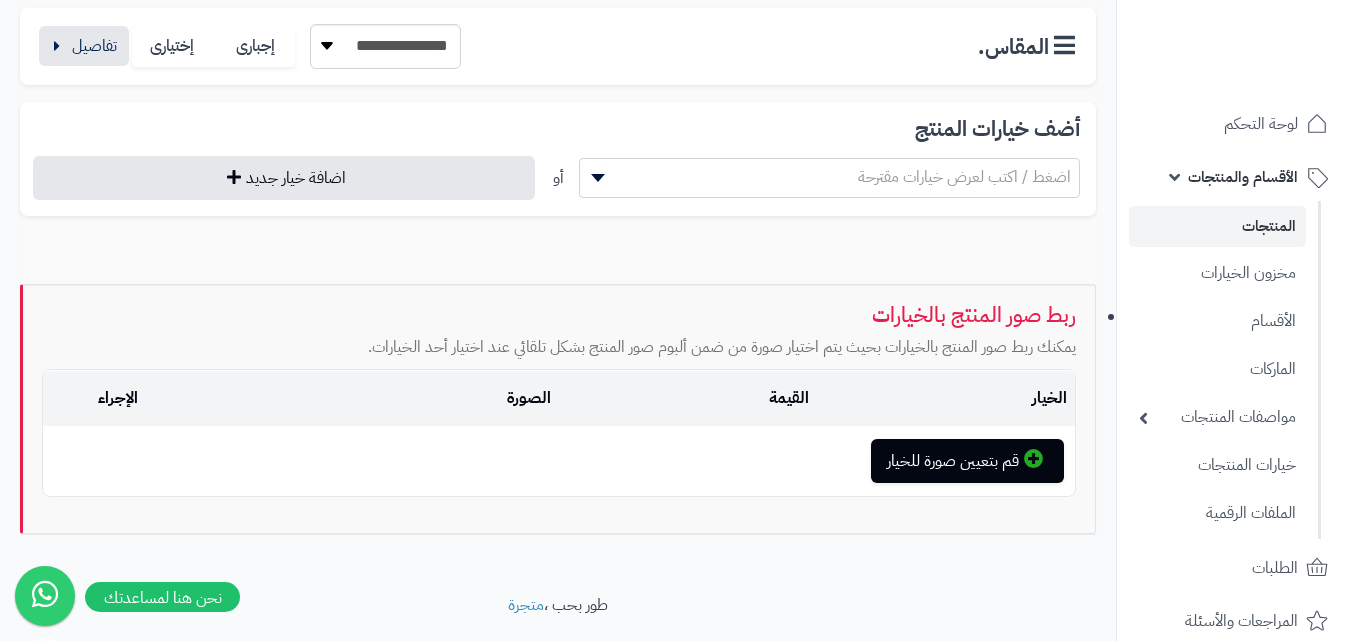 scroll, scrollTop: 400, scrollLeft: 0, axis: vertical 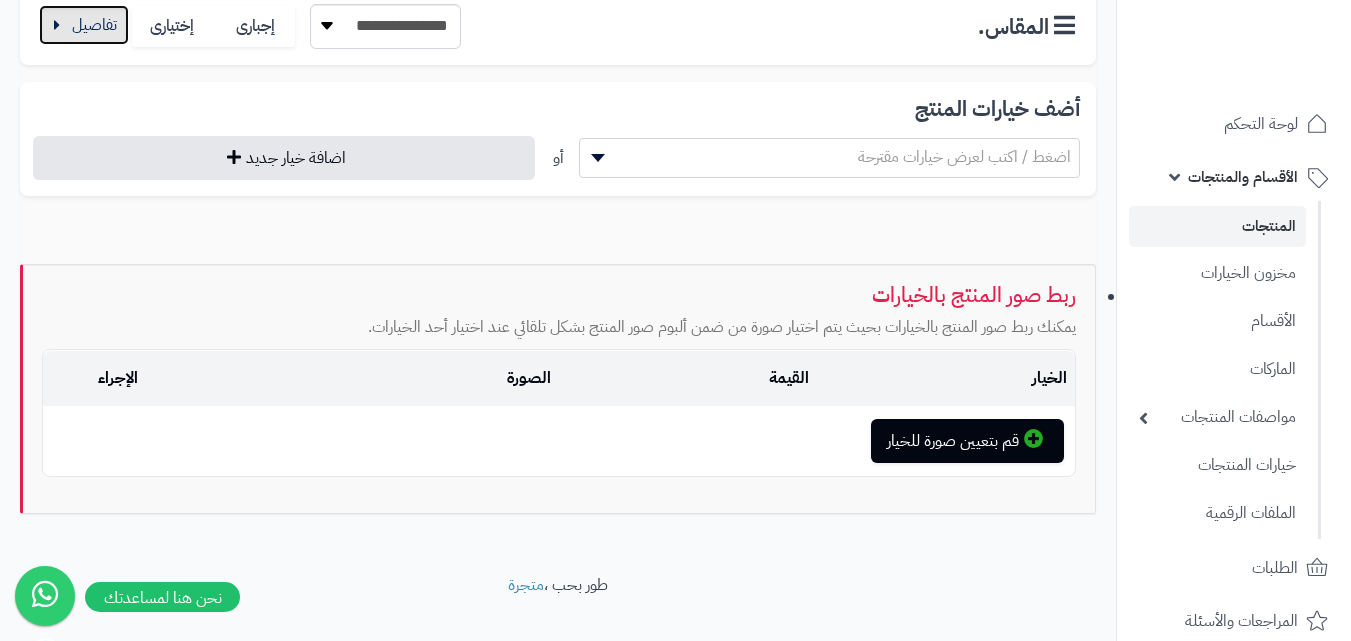 click at bounding box center (84, 25) 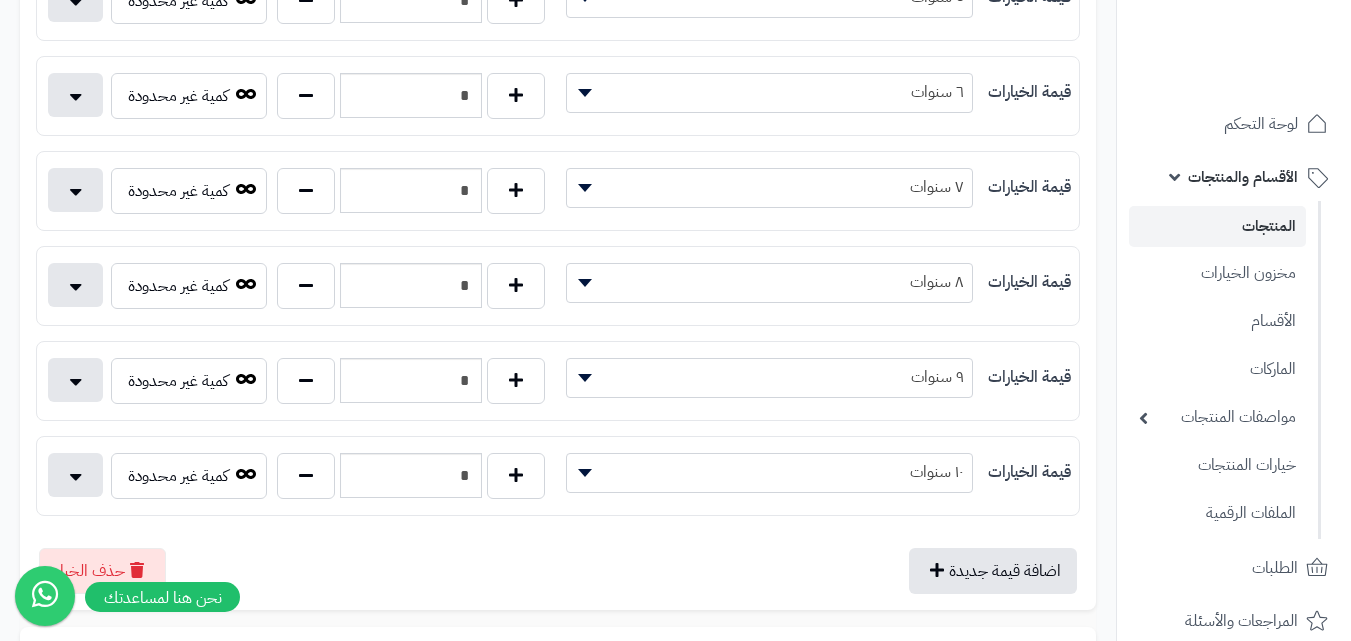 scroll, scrollTop: 800, scrollLeft: 0, axis: vertical 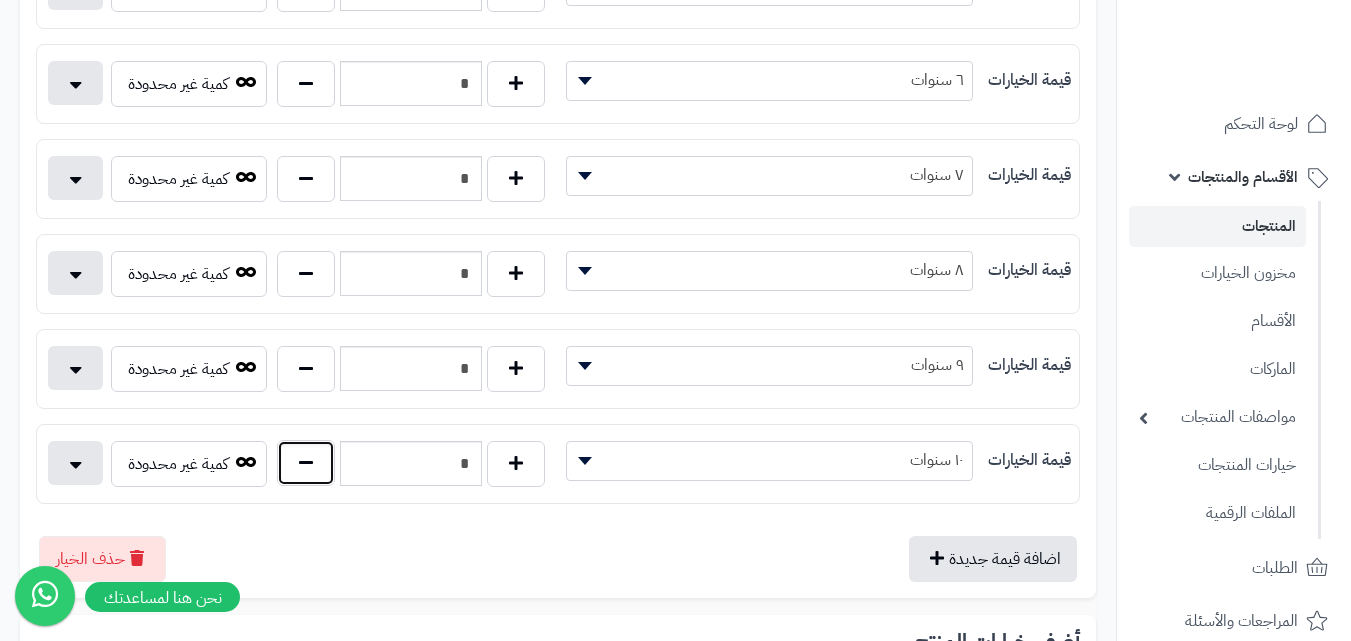 click at bounding box center [306, 463] 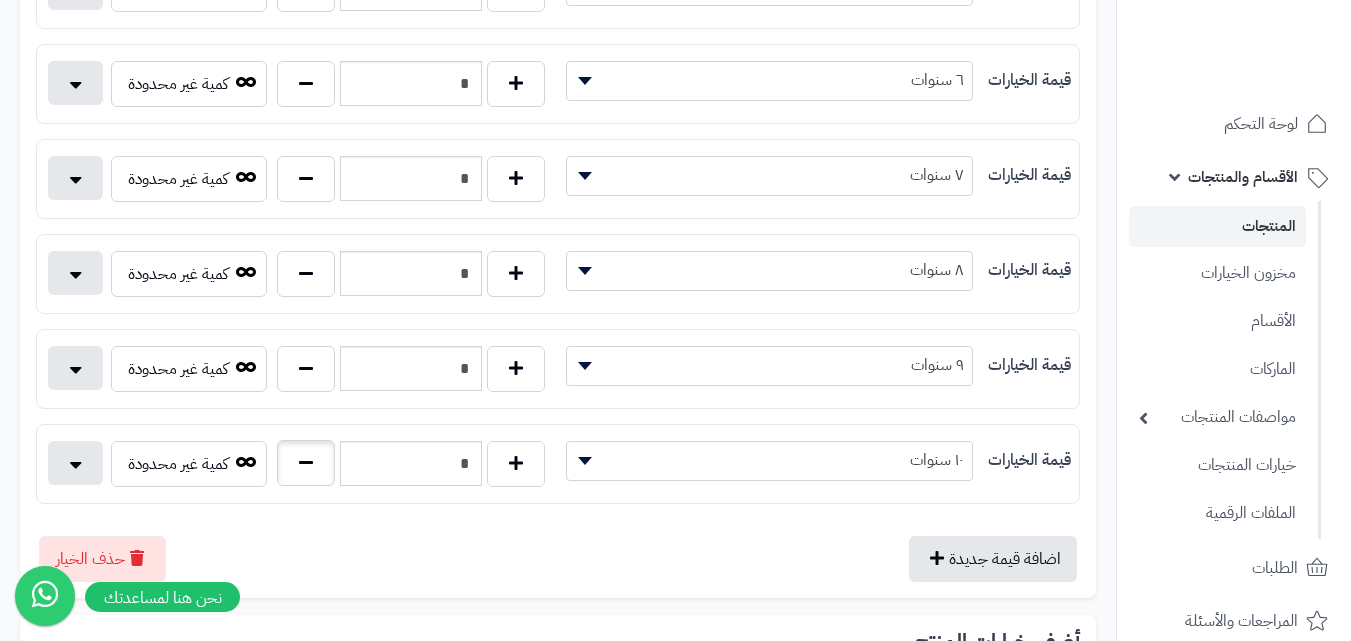 type on "*" 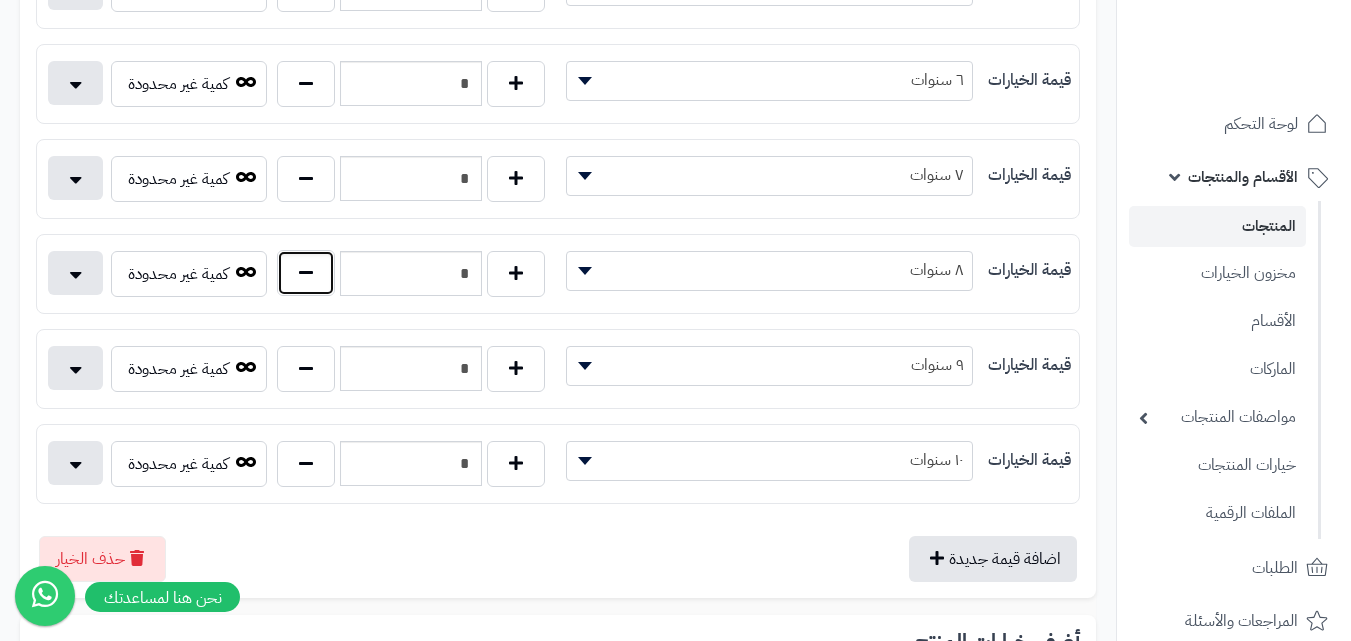 click at bounding box center [306, 273] 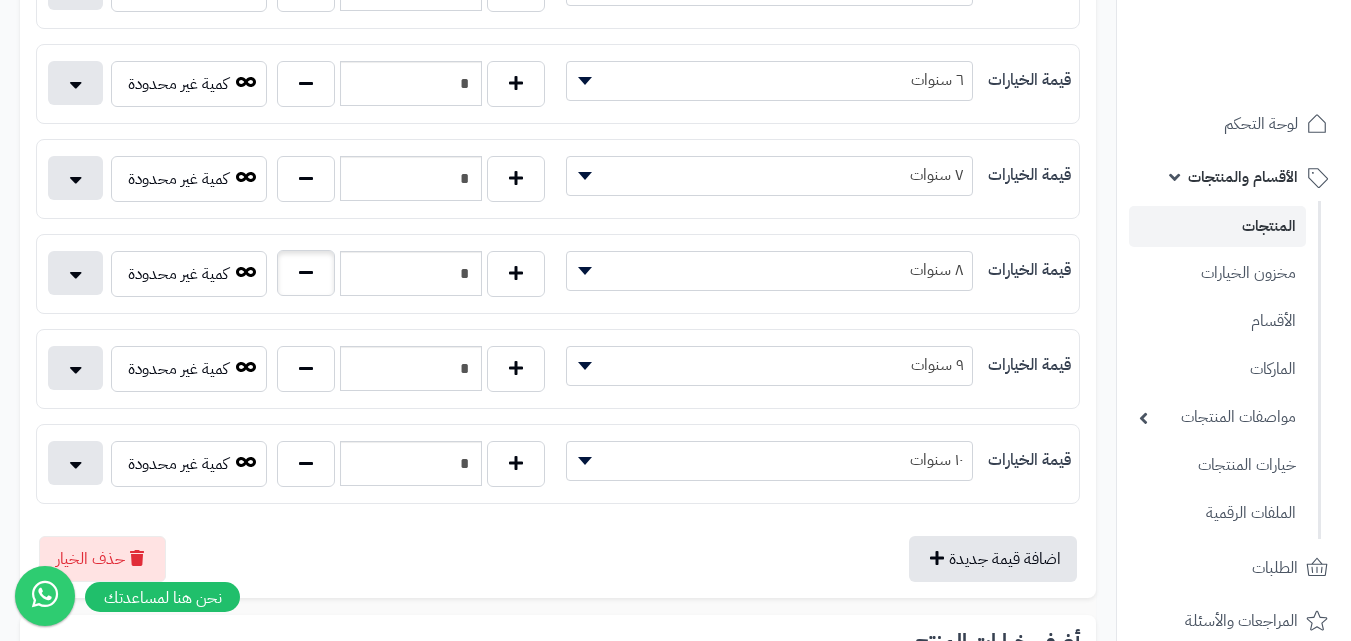 type on "*" 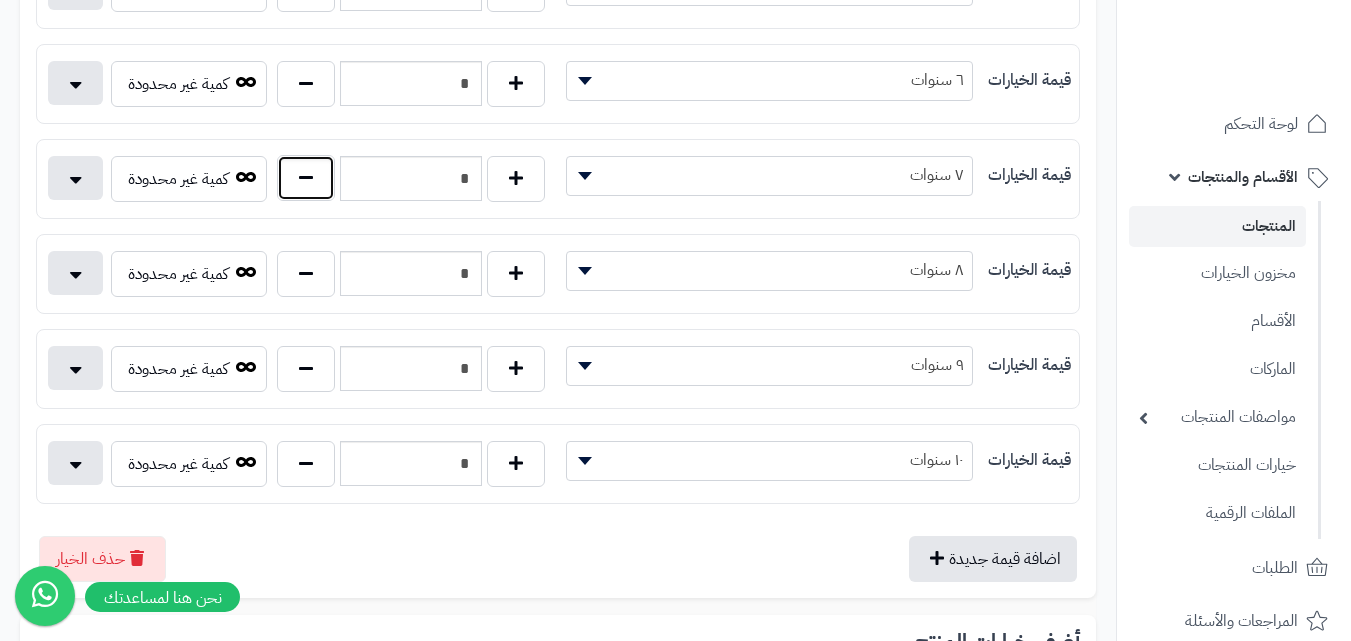 click at bounding box center (306, 178) 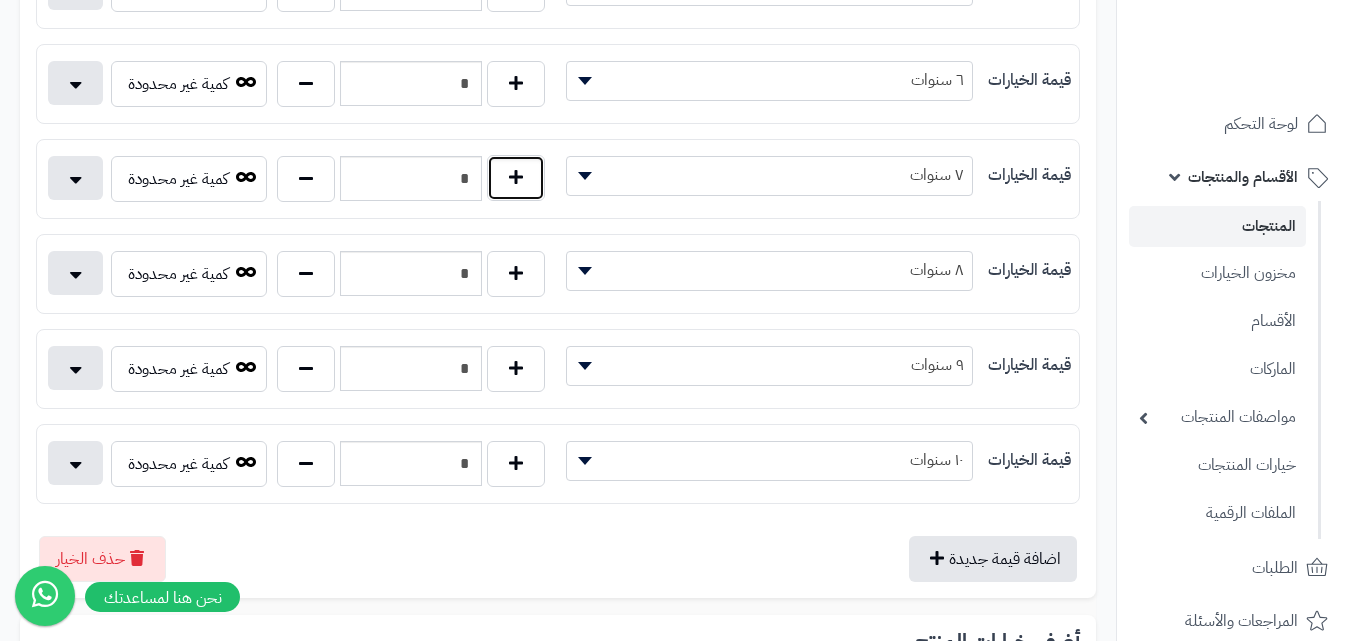 click at bounding box center [516, 178] 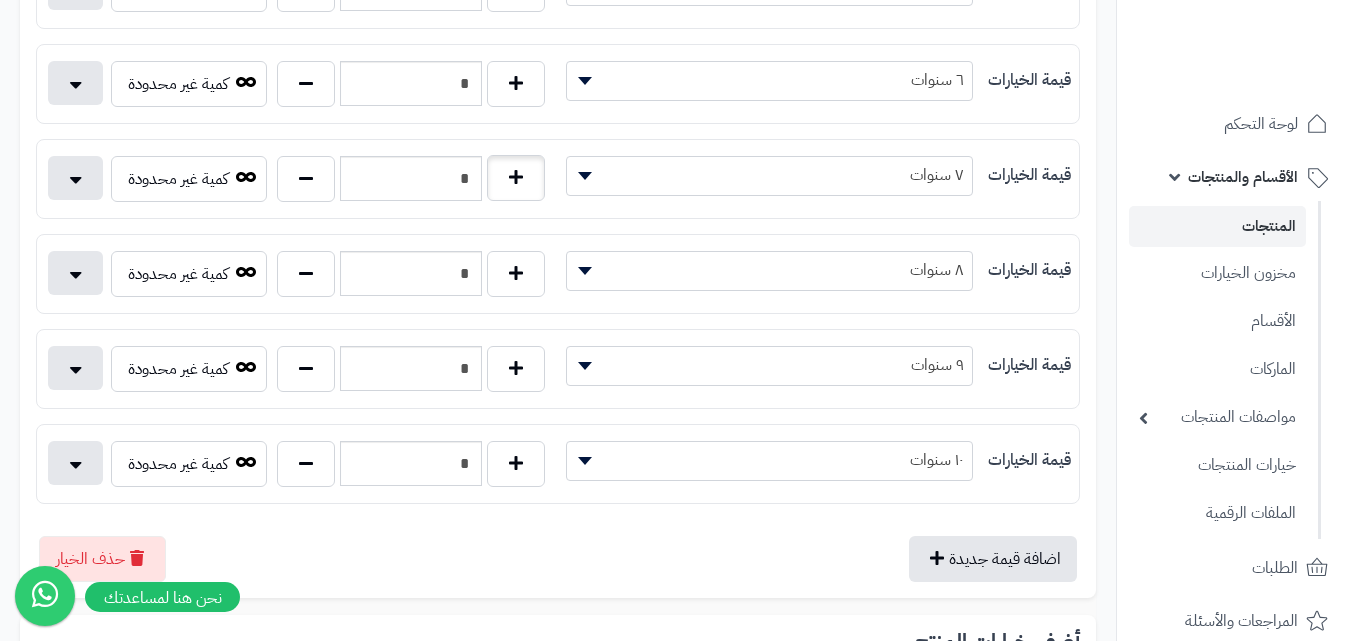 type on "*" 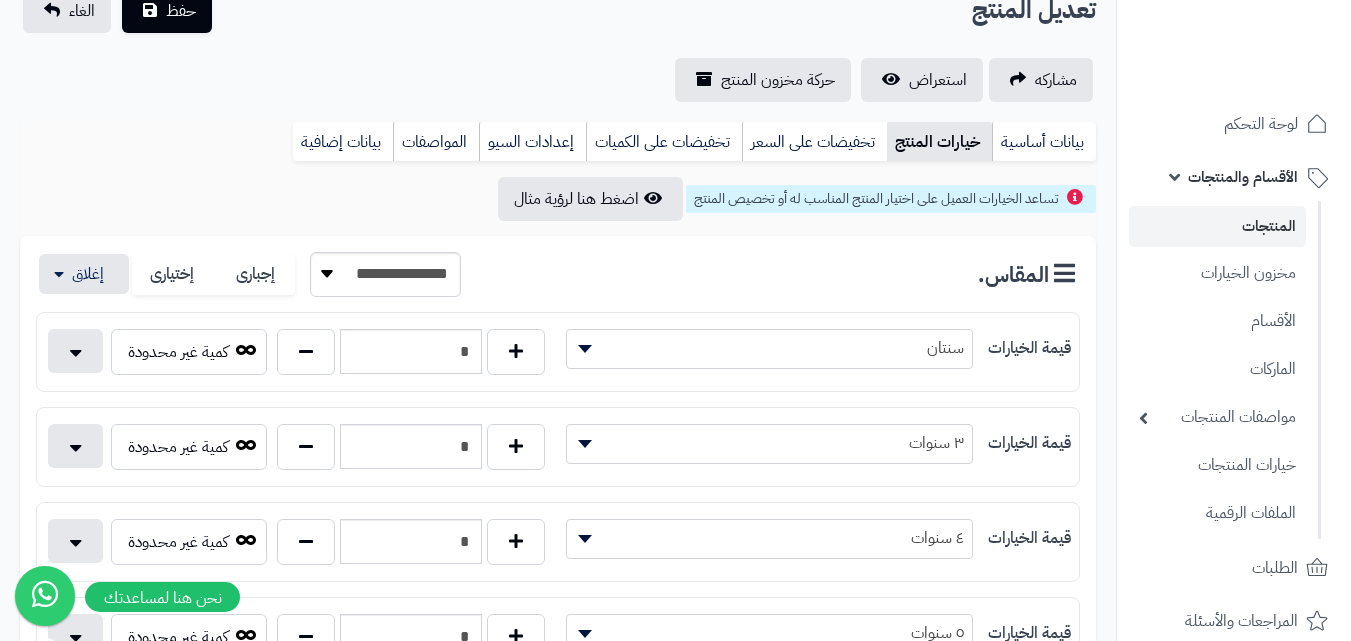 scroll, scrollTop: 0, scrollLeft: 0, axis: both 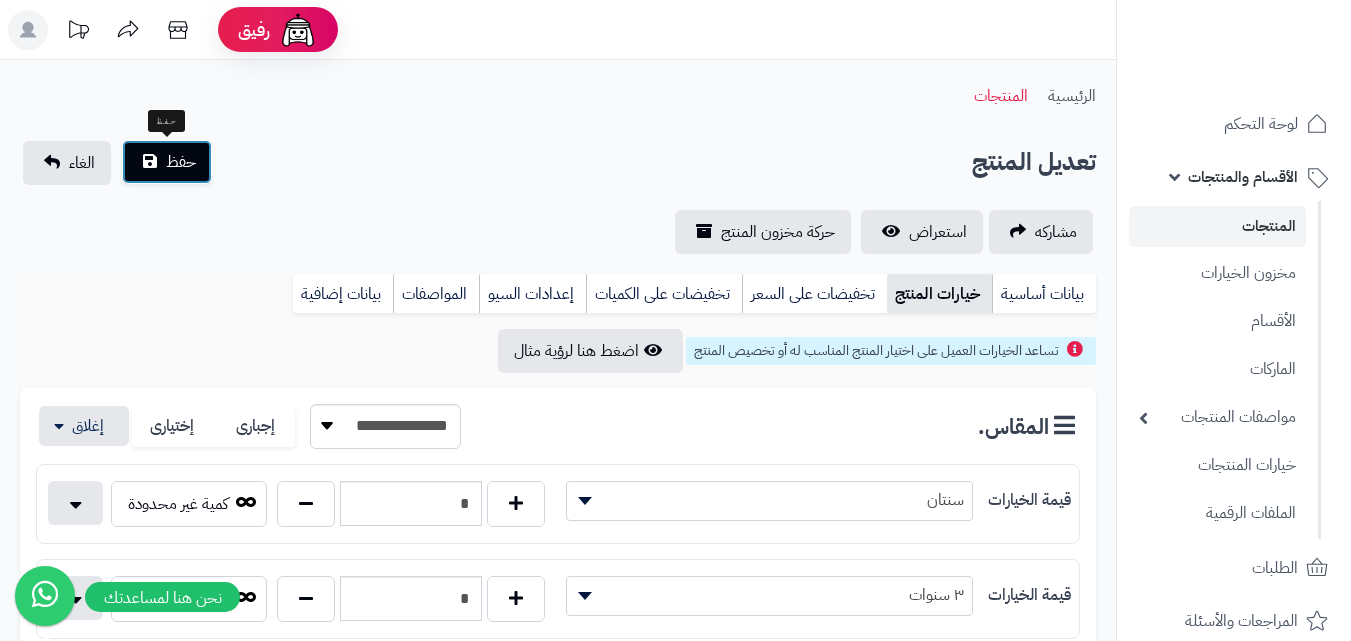 click on "حفظ" at bounding box center [181, 162] 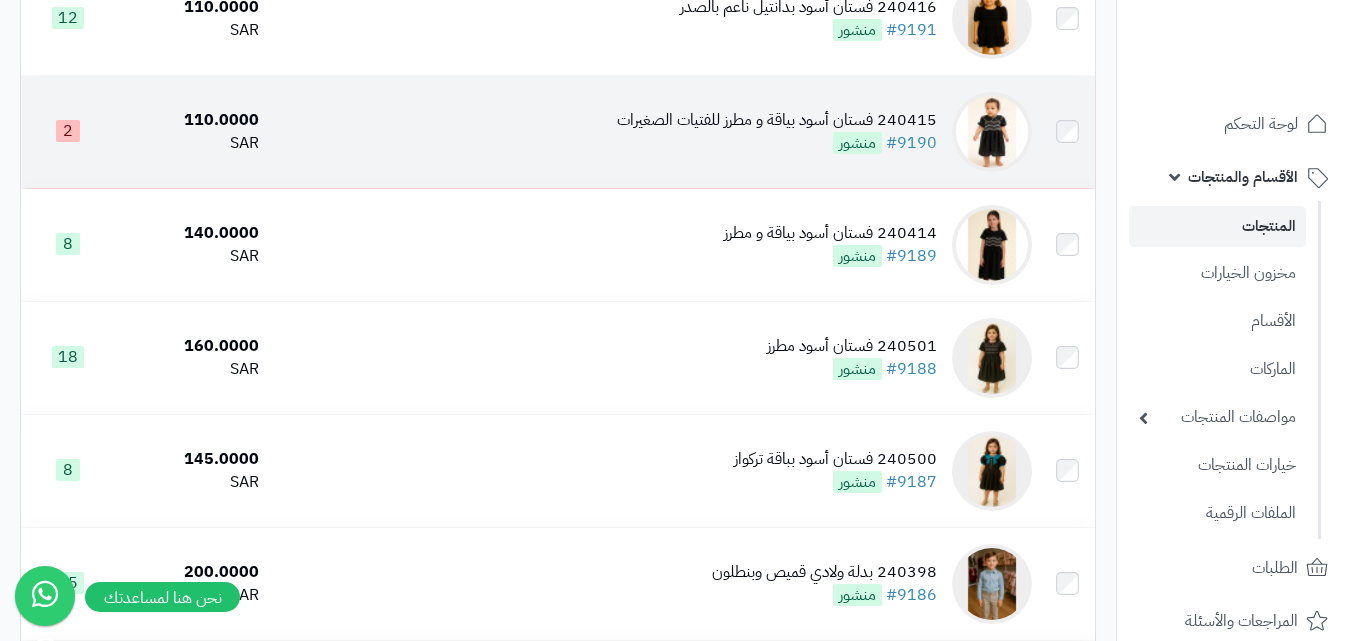 scroll, scrollTop: 1300, scrollLeft: 0, axis: vertical 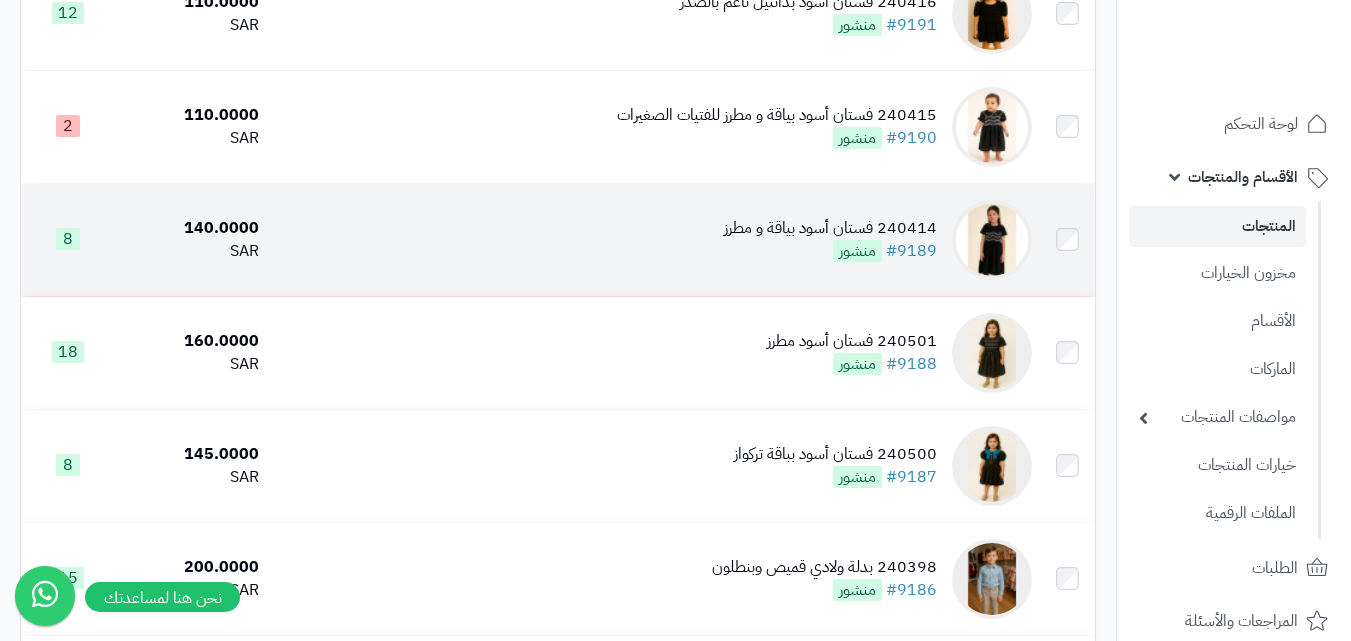 click on "240414 فستان أسود  بياقة و مطرز
#9189
منشور" at bounding box center (653, 240) 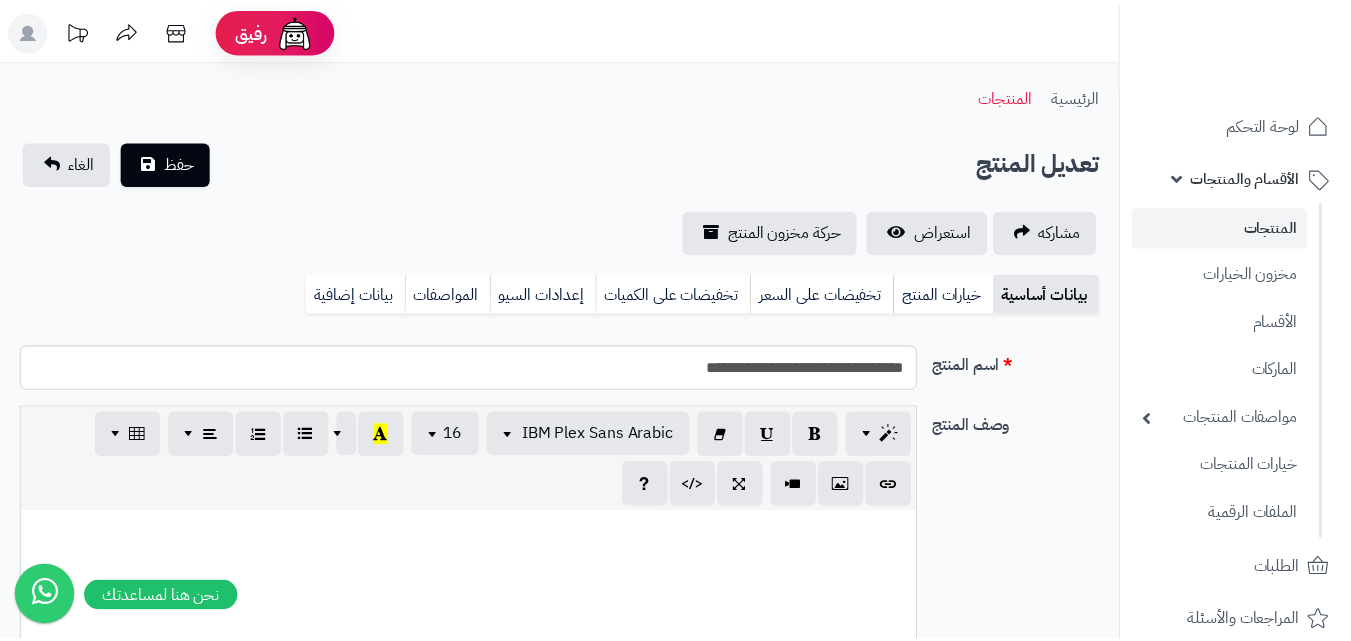 scroll, scrollTop: 0, scrollLeft: 0, axis: both 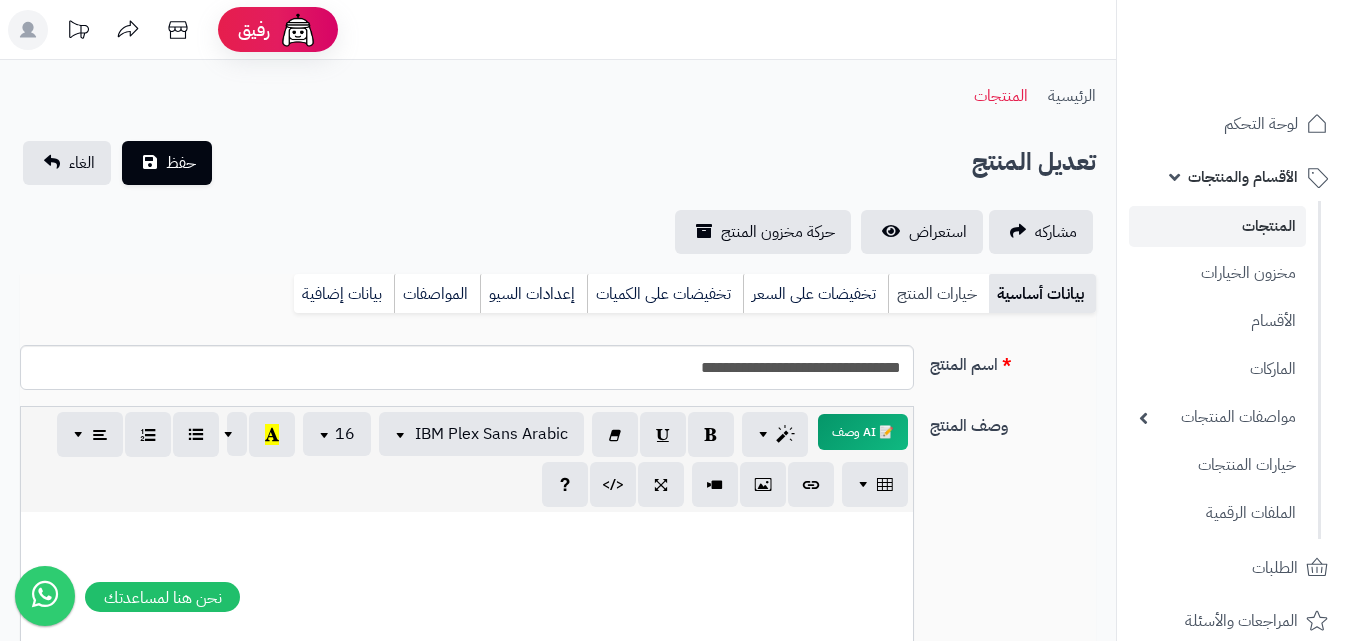 click on "خيارات المنتج" at bounding box center [938, 294] 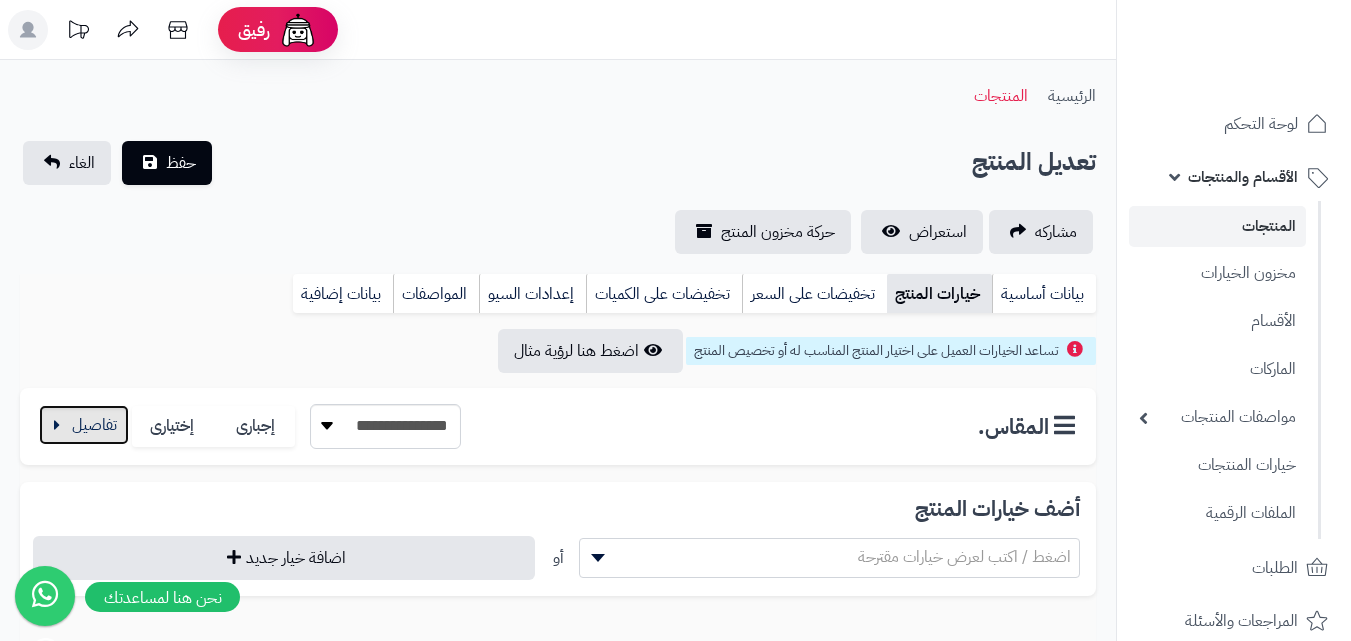 click at bounding box center [84, 425] 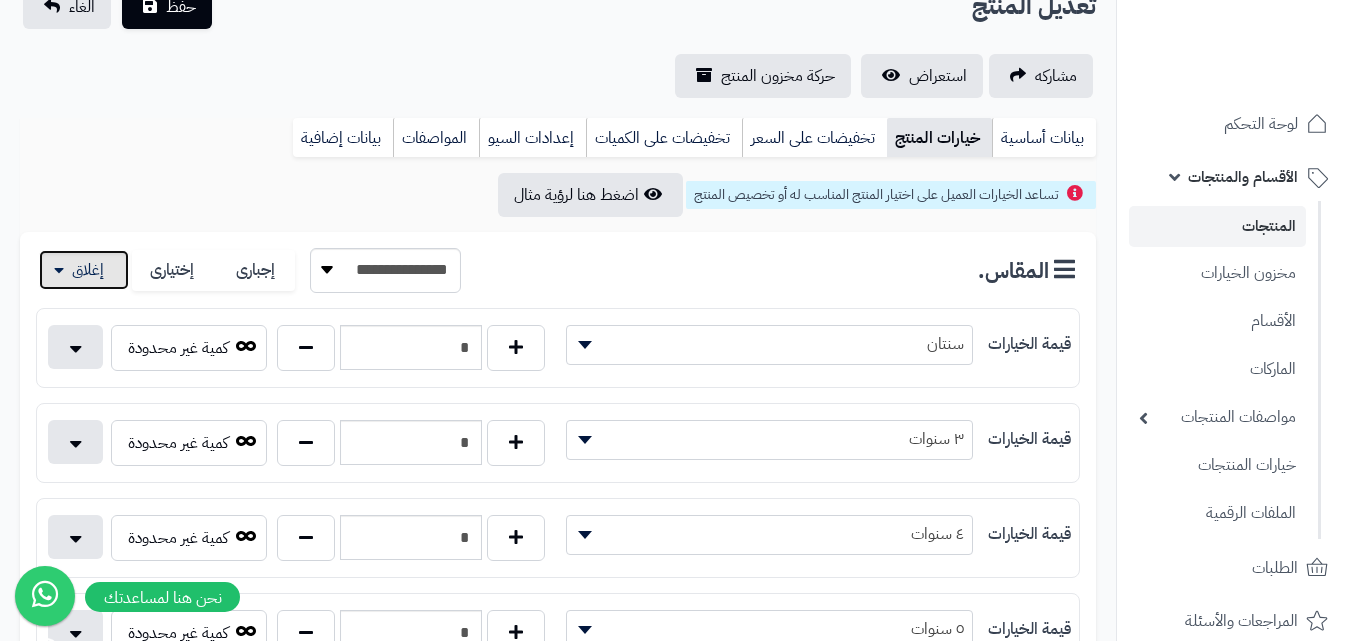 scroll, scrollTop: 0, scrollLeft: 0, axis: both 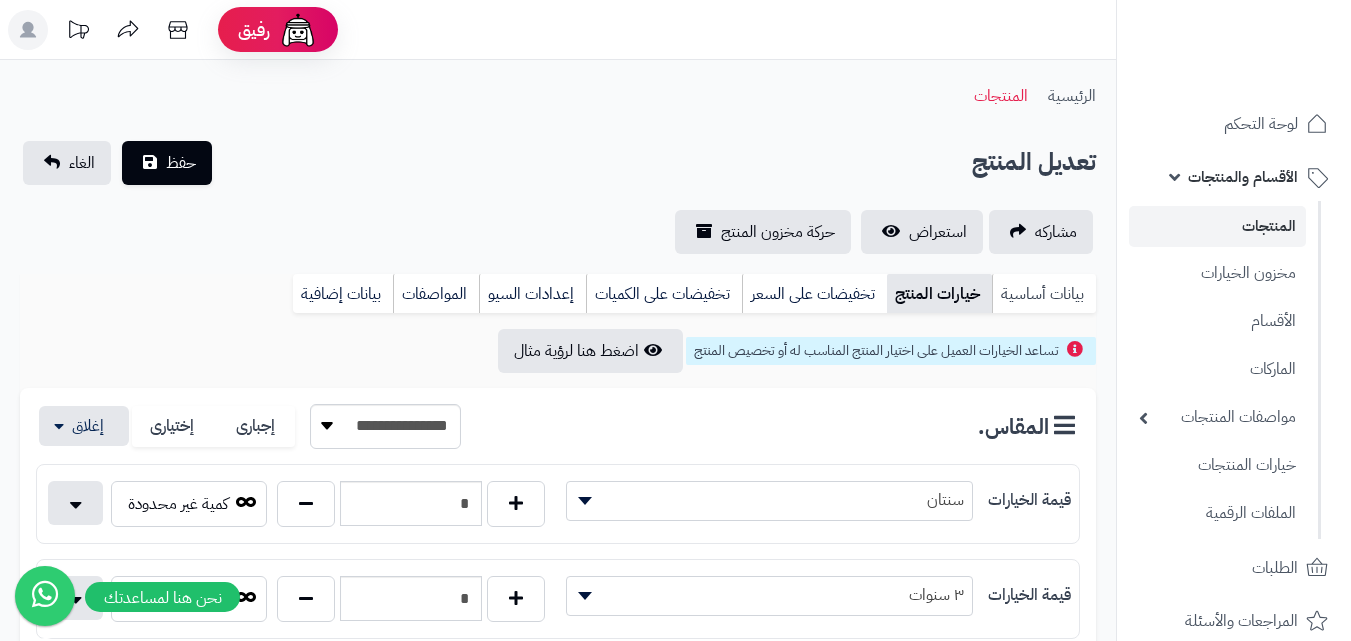 click on "بيانات أساسية" at bounding box center [1044, 294] 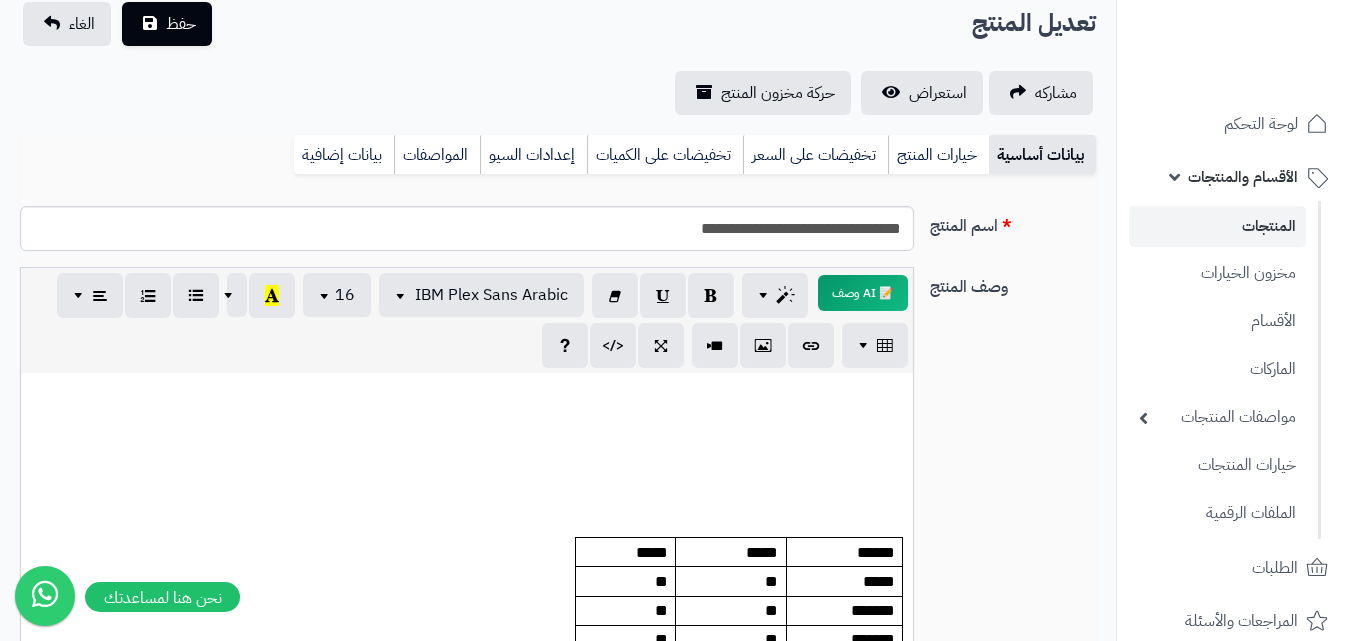 scroll, scrollTop: 0, scrollLeft: 0, axis: both 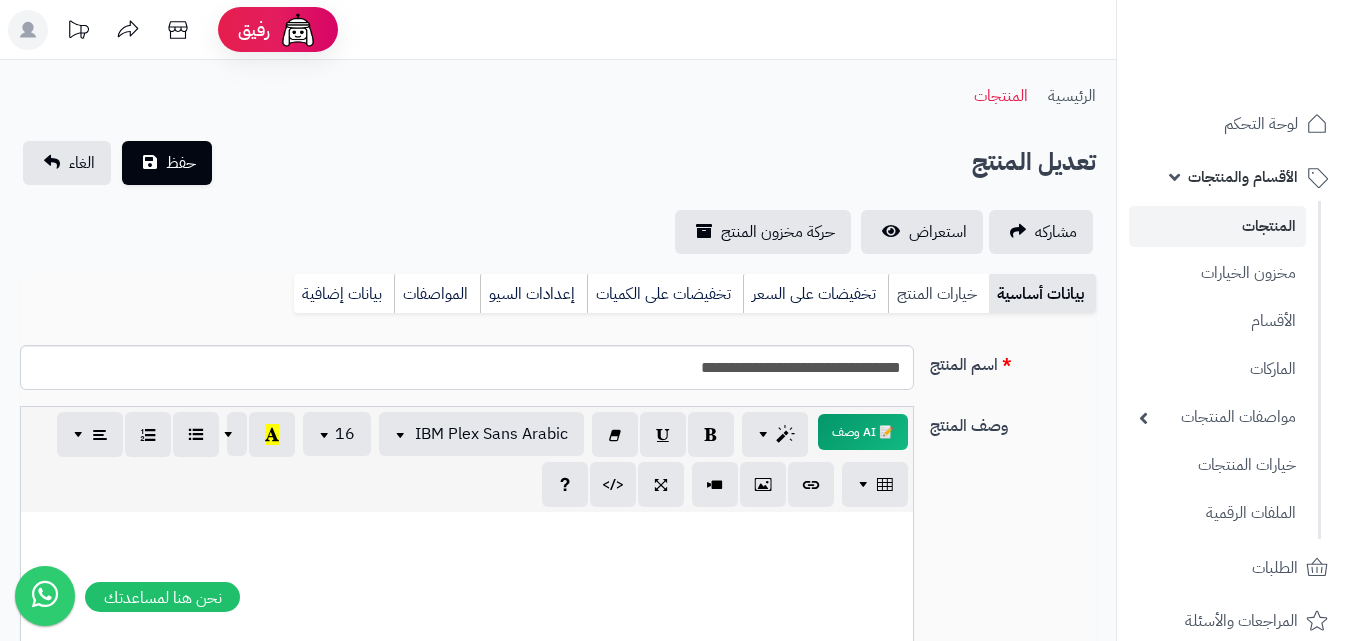 click on "خيارات المنتج" at bounding box center (938, 294) 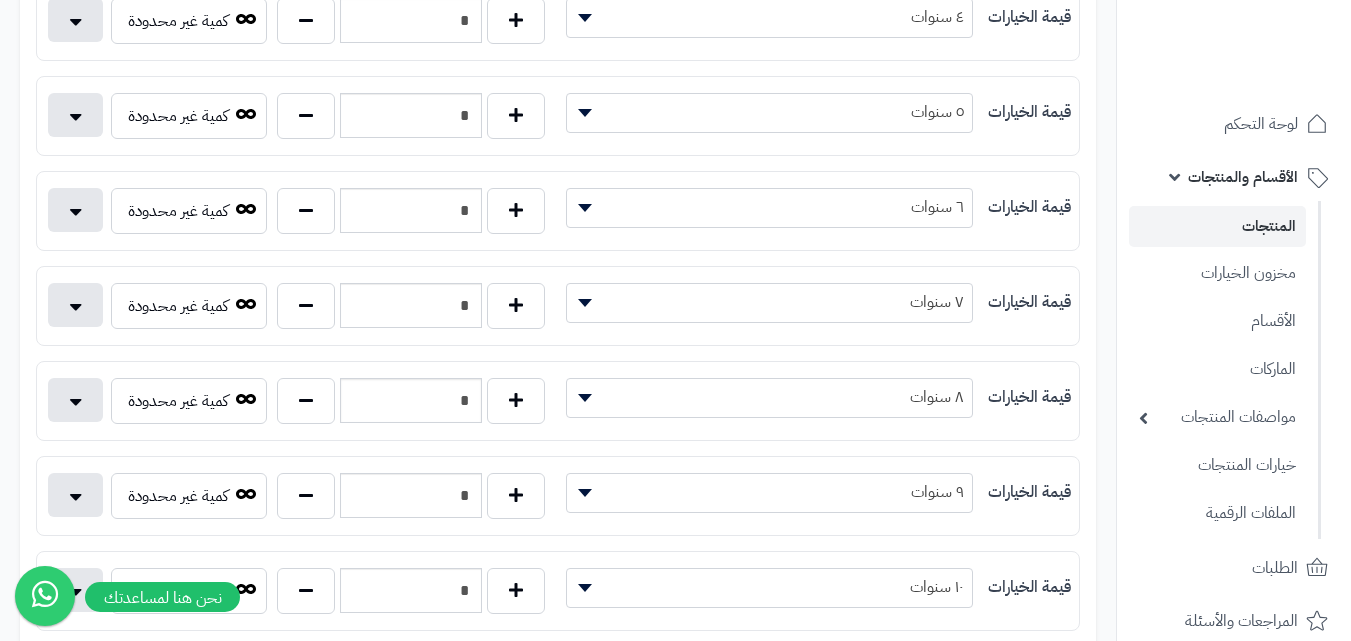 scroll, scrollTop: 700, scrollLeft: 0, axis: vertical 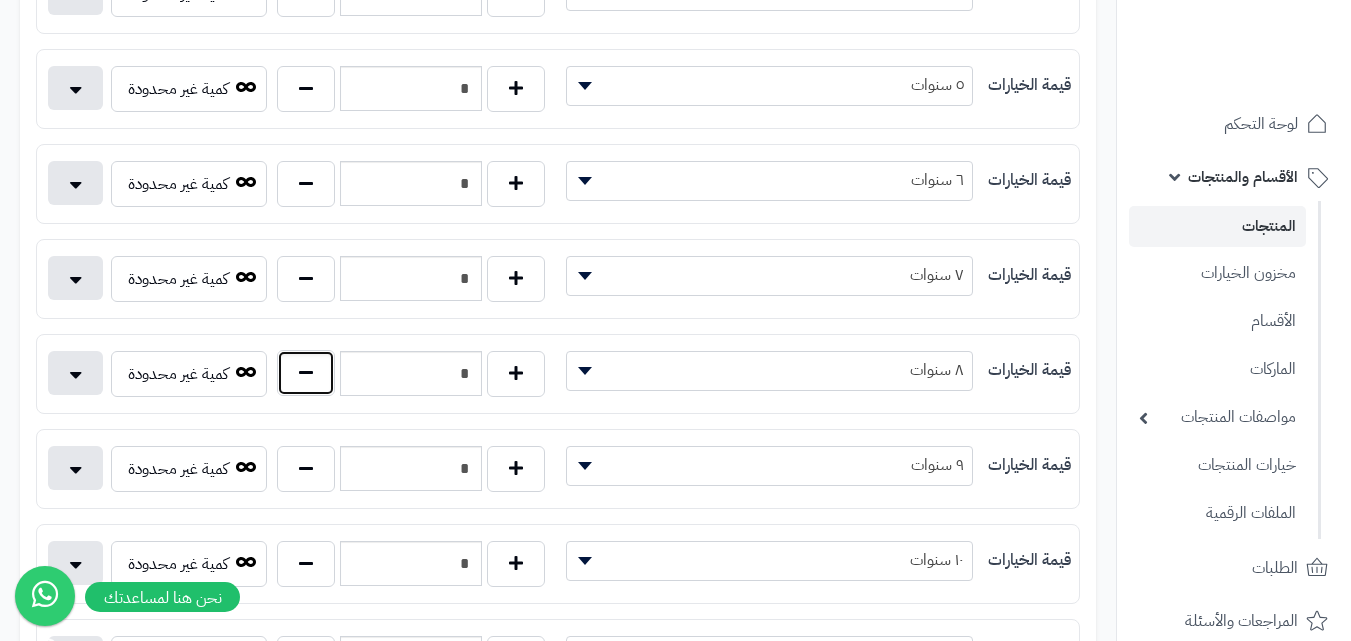 click at bounding box center [306, 373] 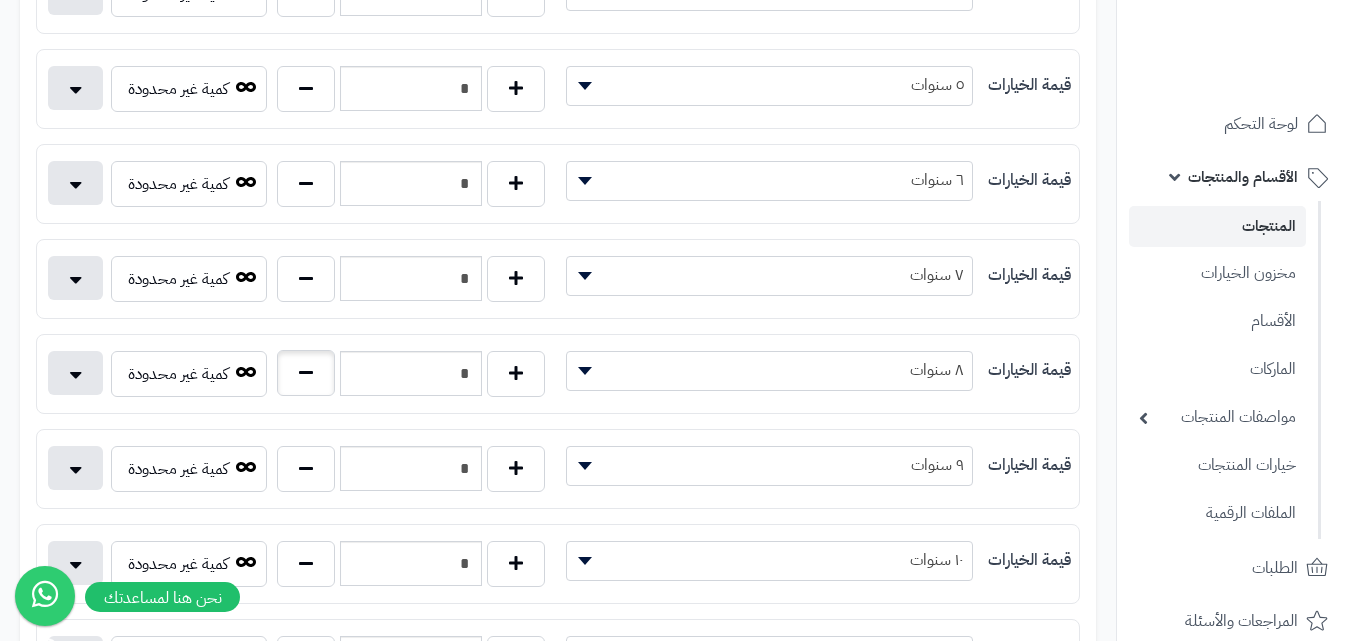 type on "*" 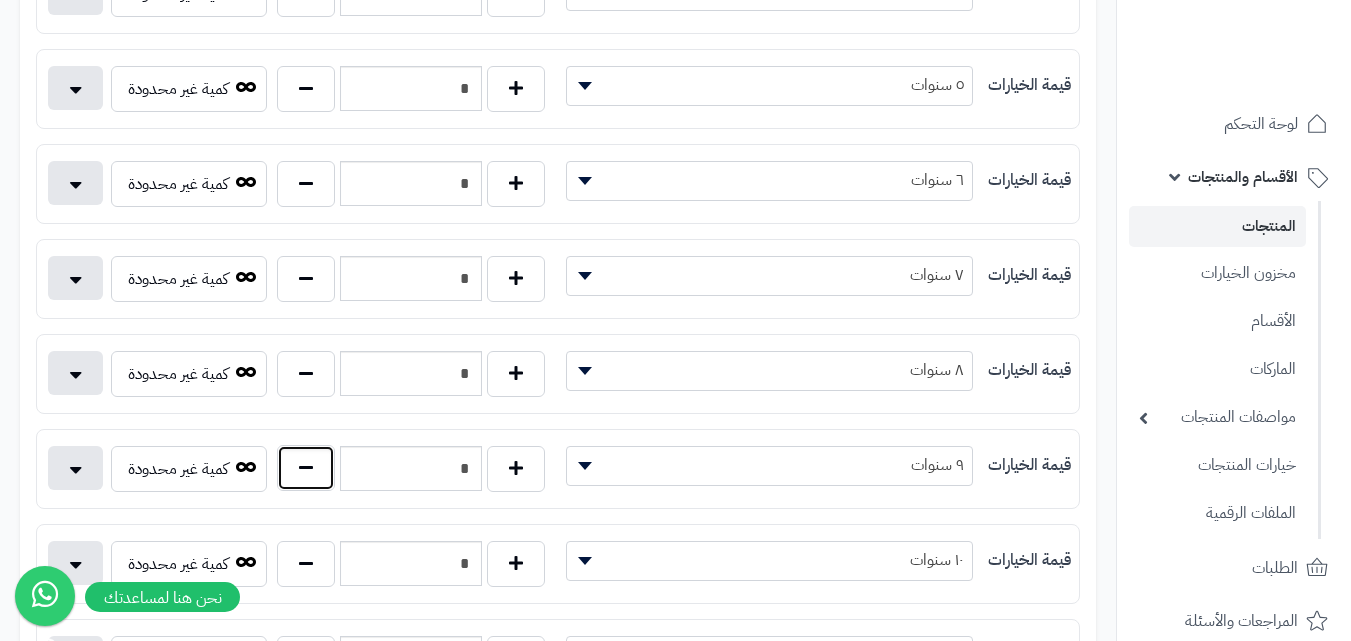 click at bounding box center [306, 468] 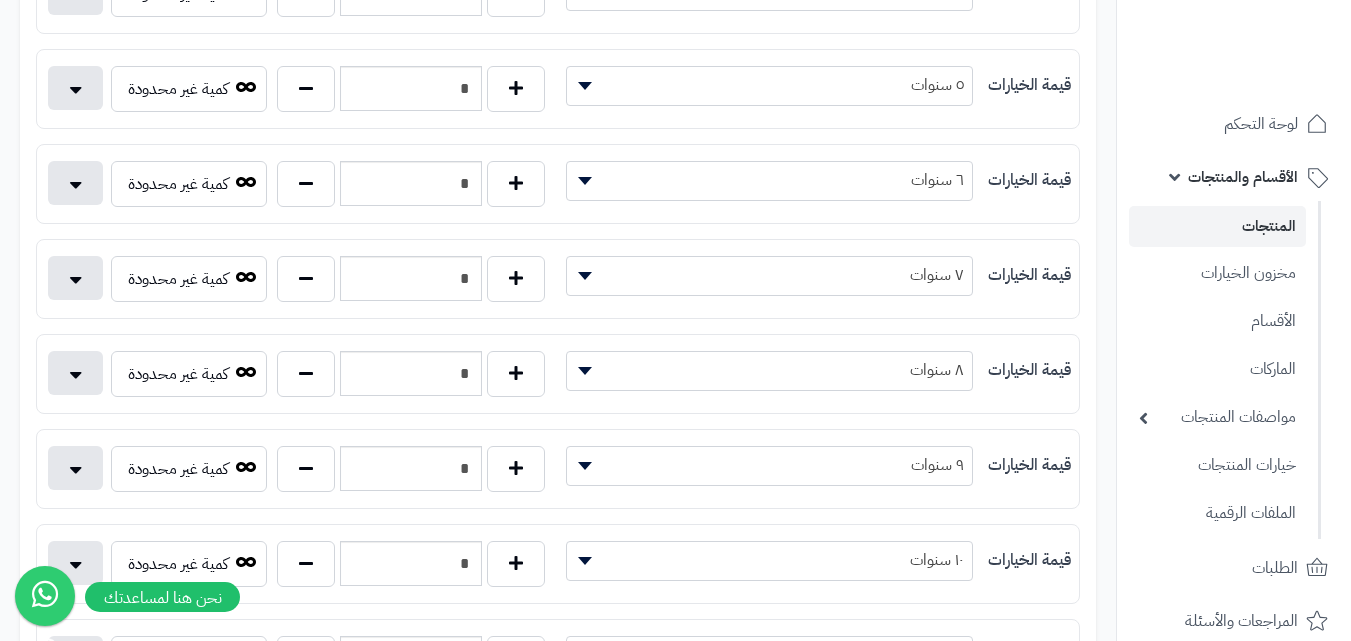 type on "*" 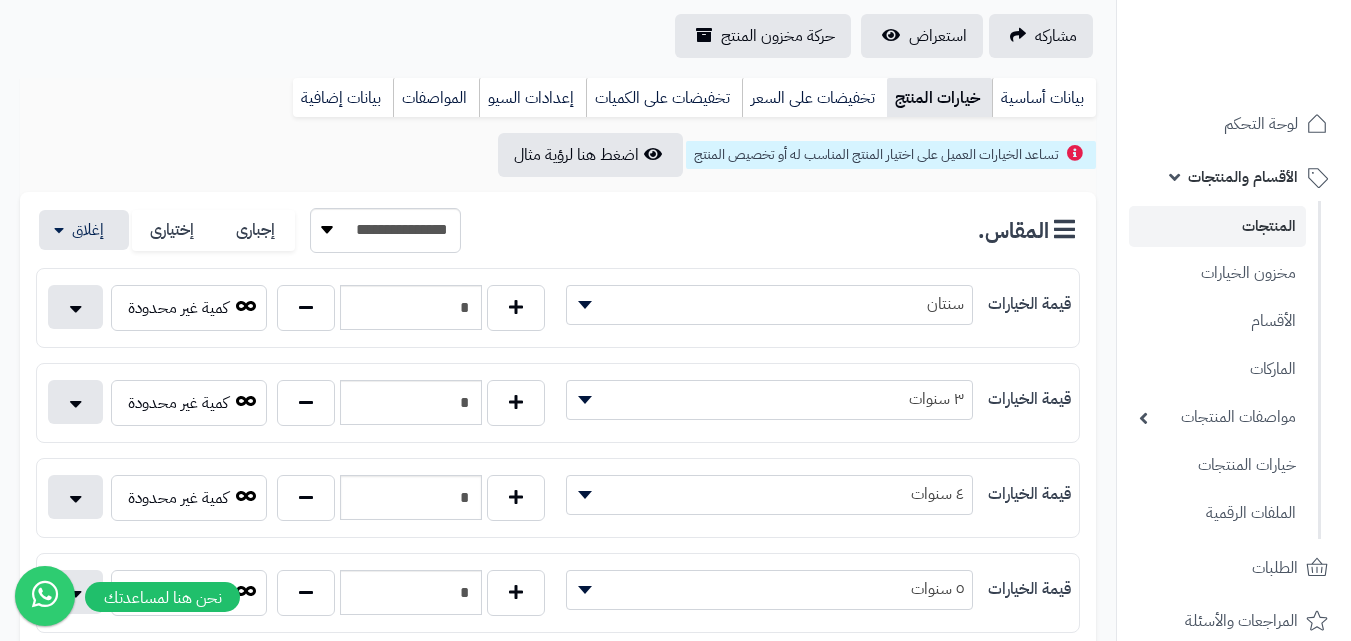 scroll, scrollTop: 0, scrollLeft: 0, axis: both 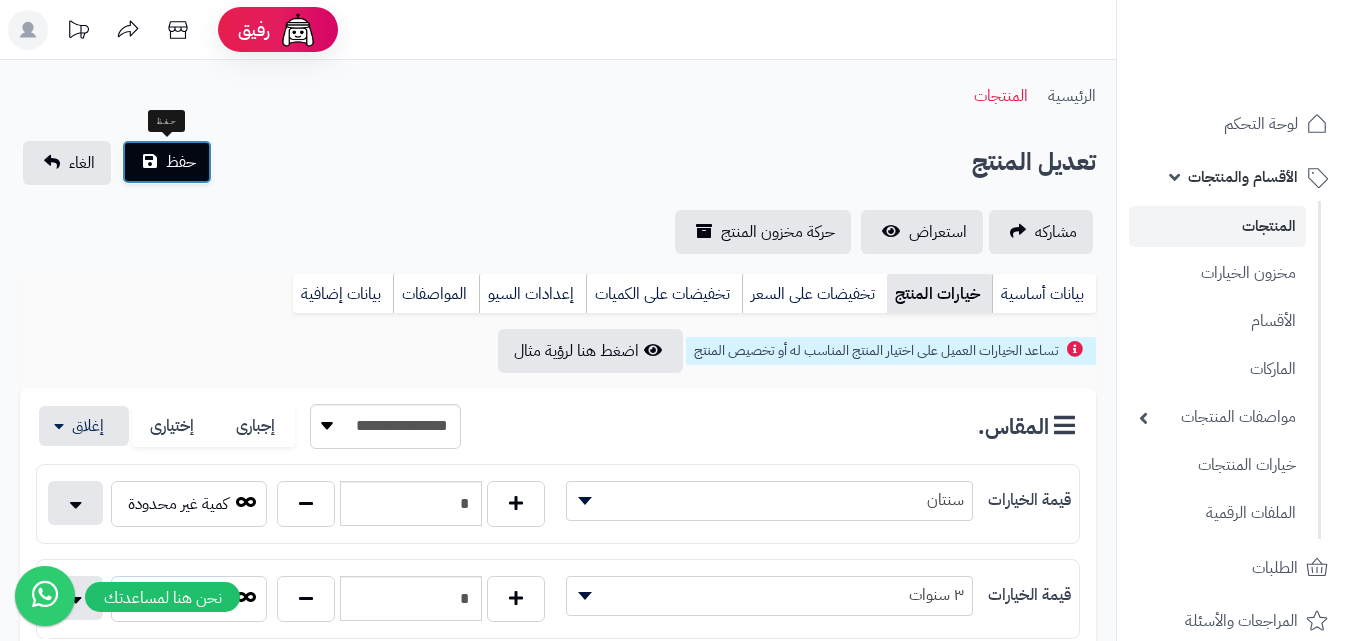 click on "حفظ" at bounding box center (167, 162) 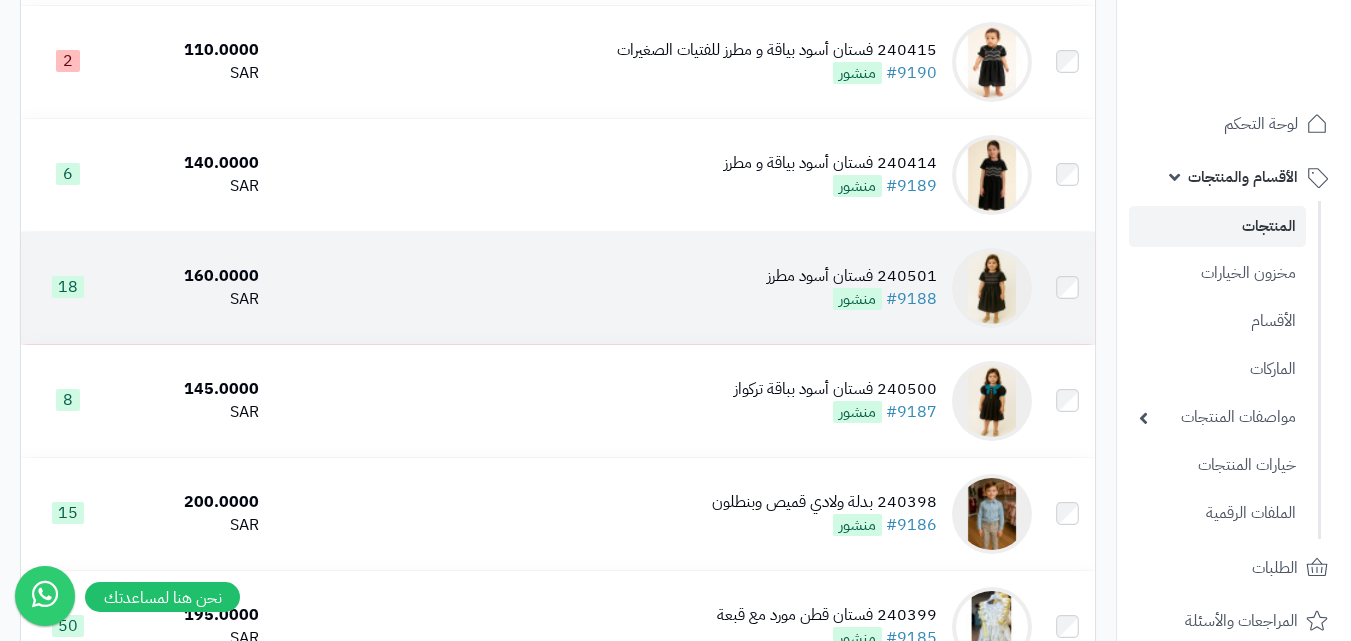 scroll, scrollTop: 1400, scrollLeft: 0, axis: vertical 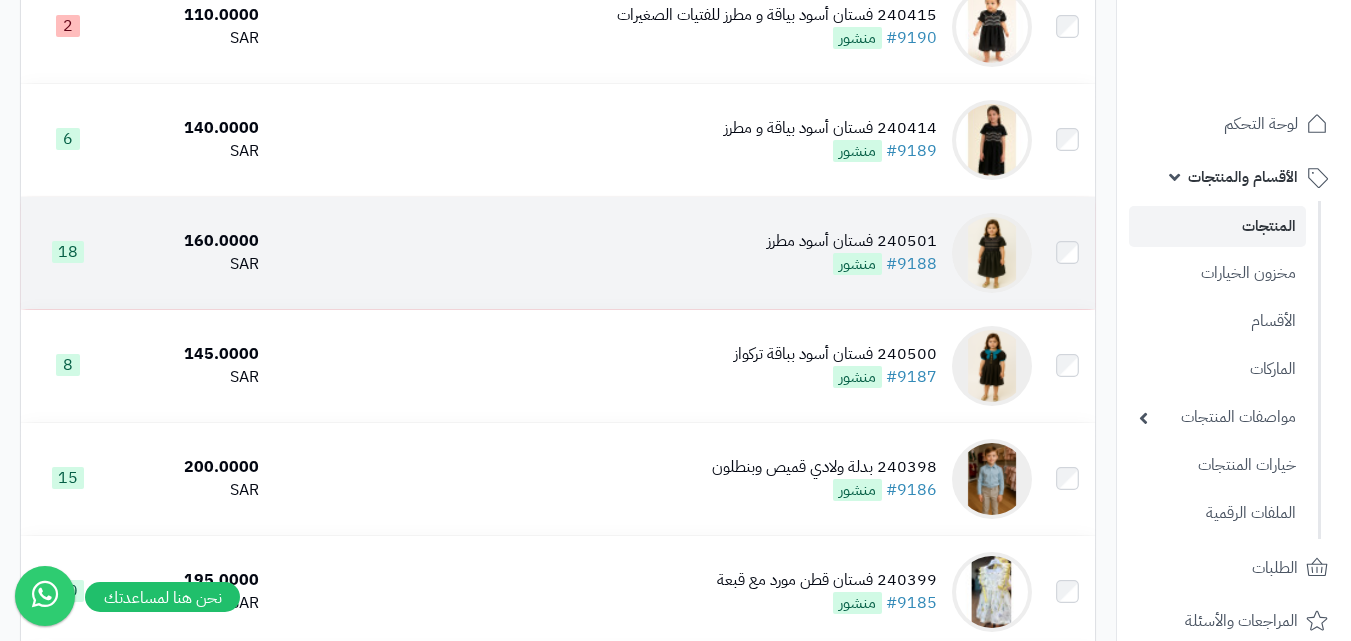 click on "240501 فستان أسود مطرز
#9188
منشور" at bounding box center [653, 253] 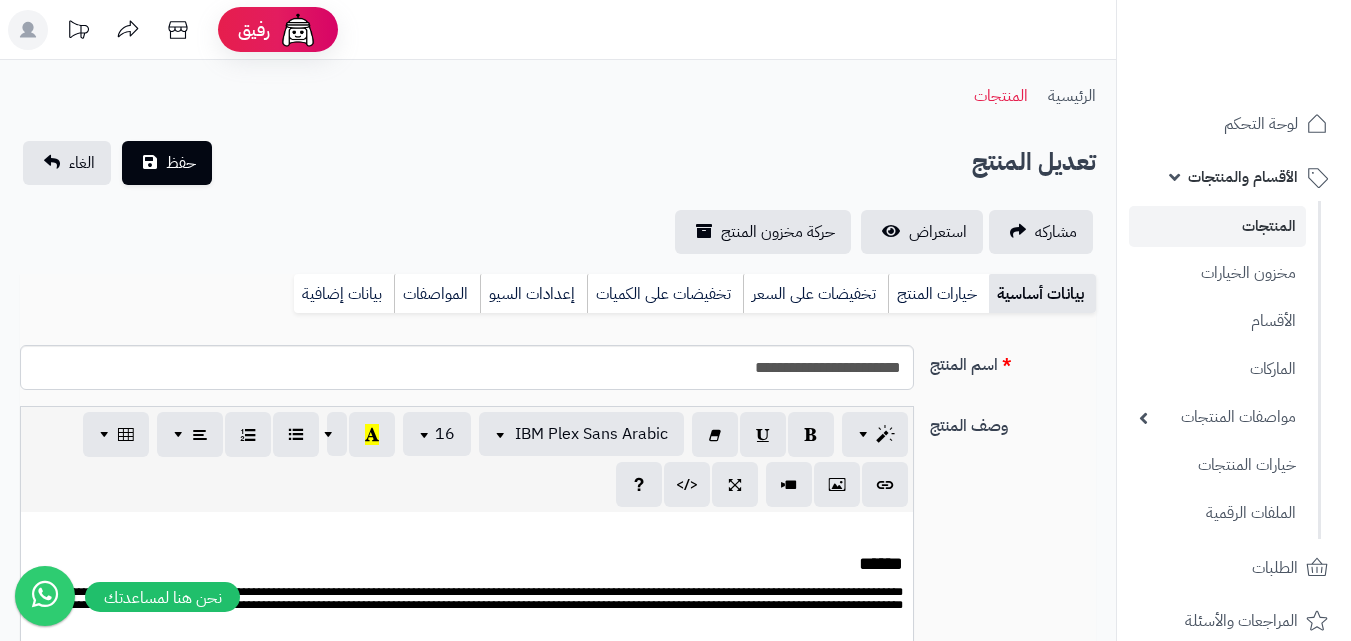 scroll, scrollTop: 0, scrollLeft: 0, axis: both 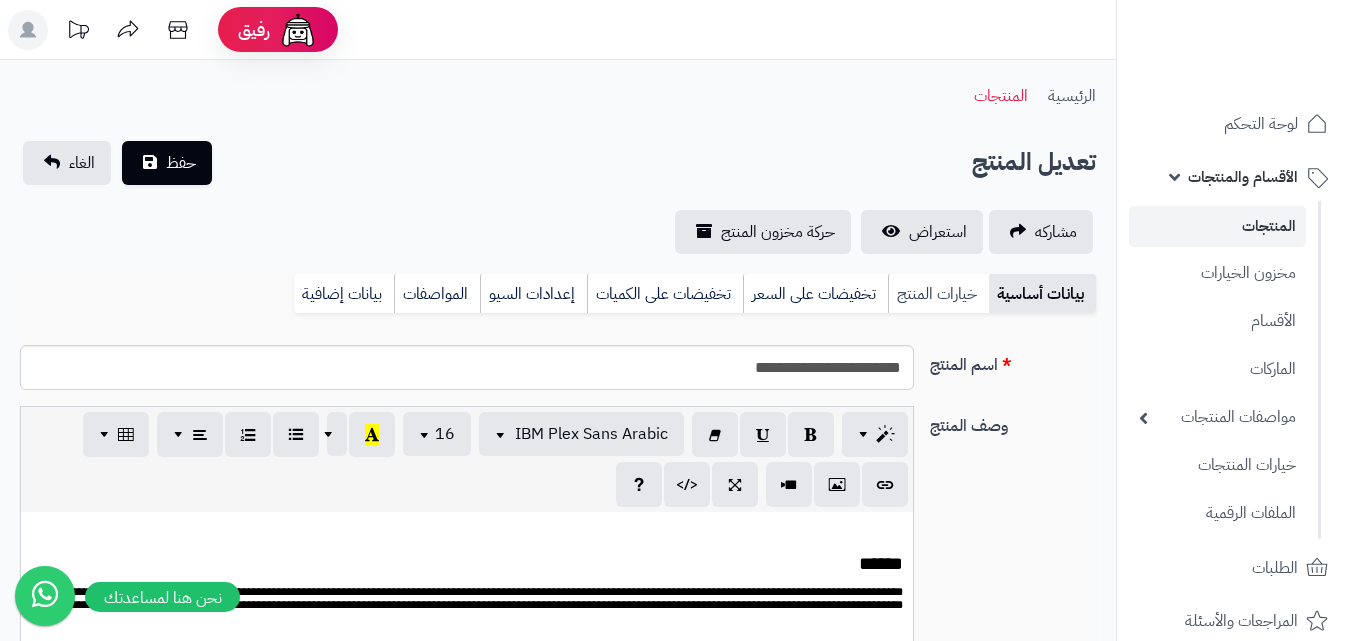 click on "خيارات المنتج" at bounding box center (938, 294) 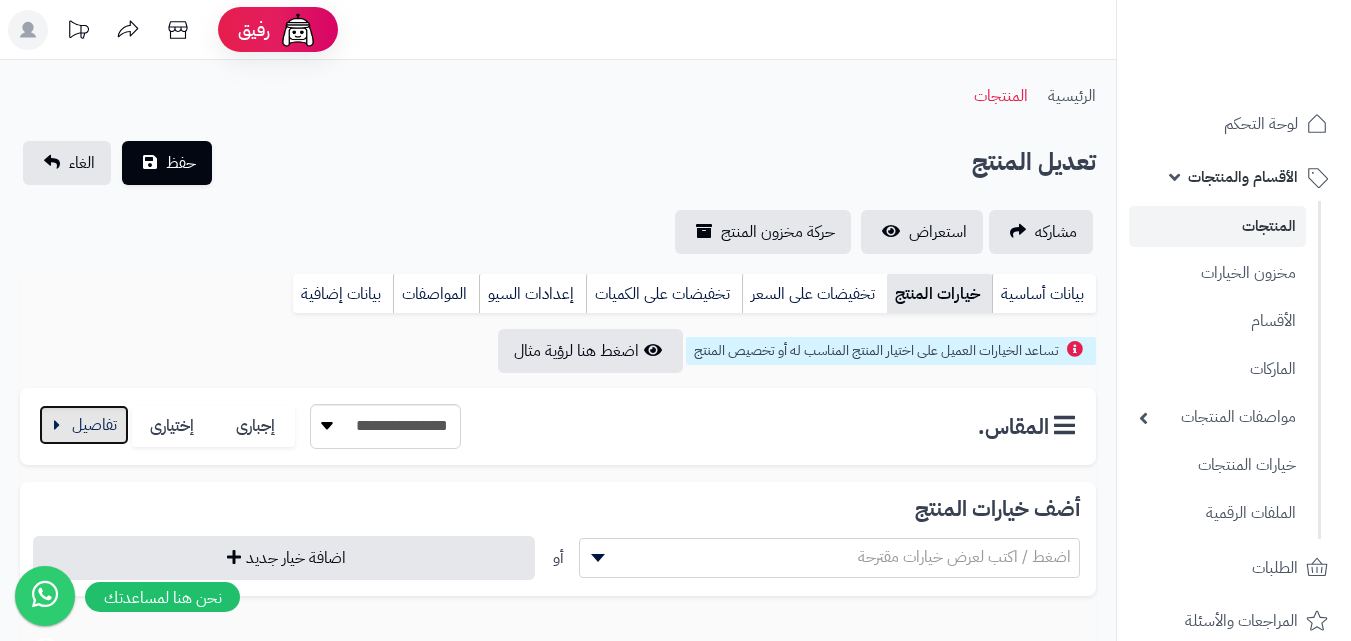 click at bounding box center (84, 425) 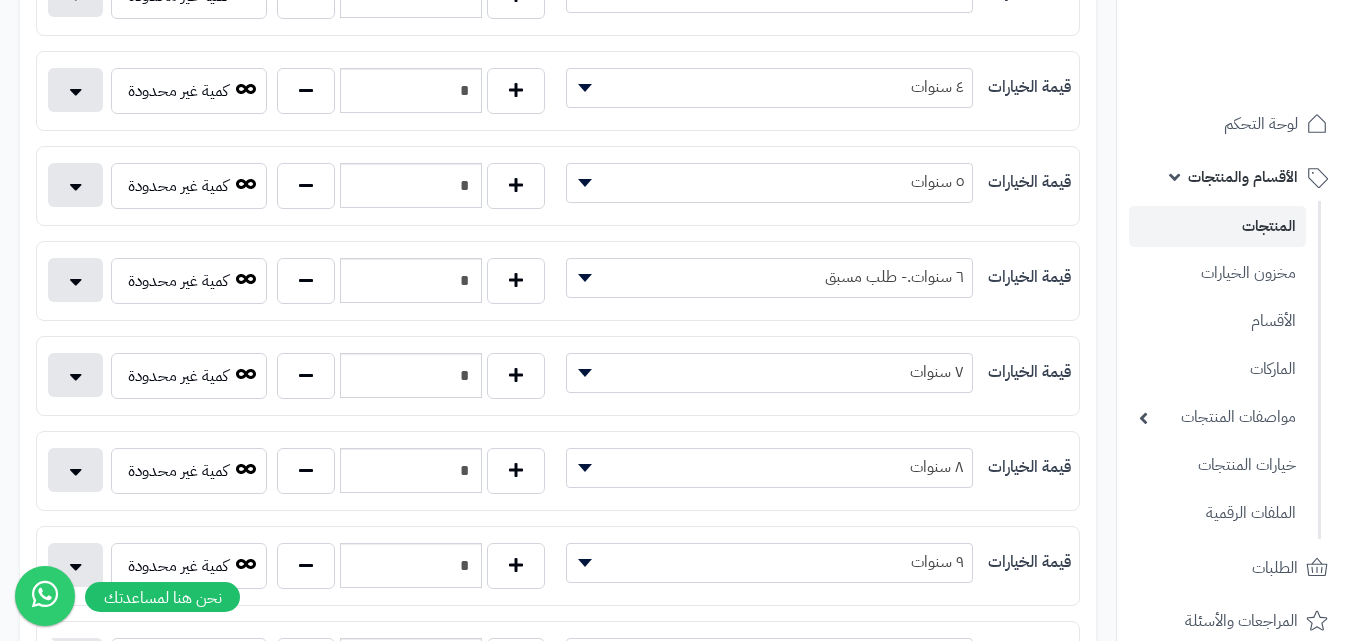 scroll, scrollTop: 600, scrollLeft: 0, axis: vertical 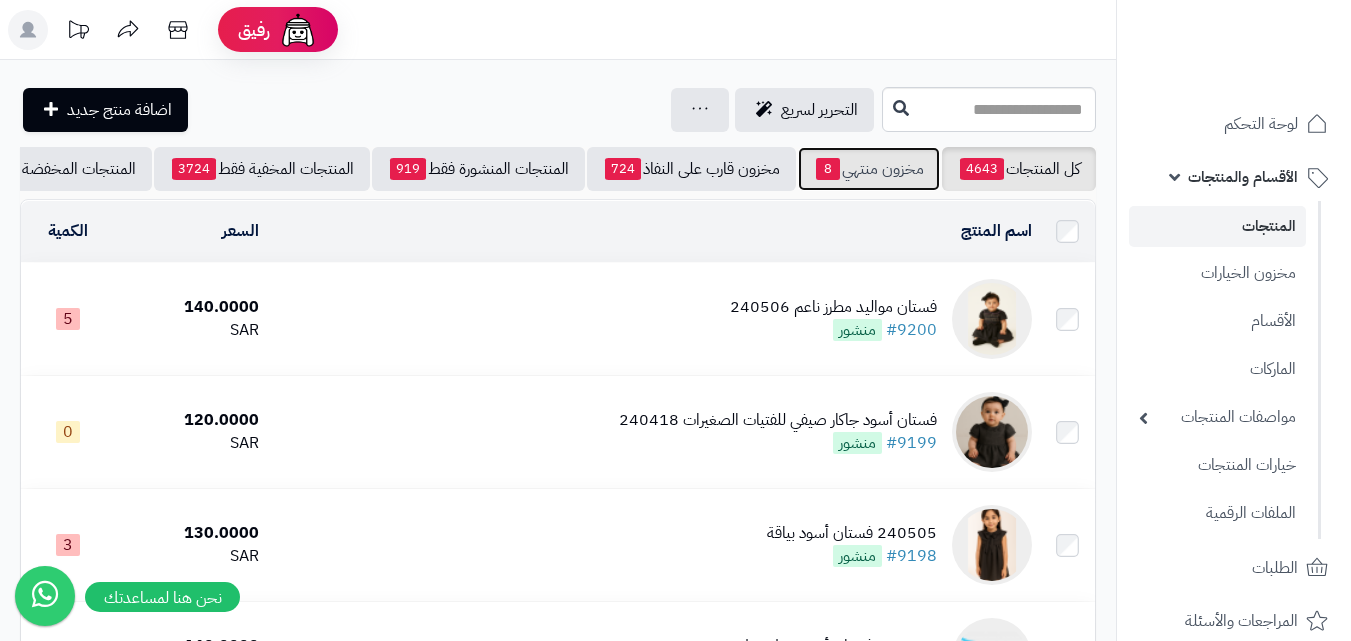 click on "مخزون منتهي
8" at bounding box center (869, 169) 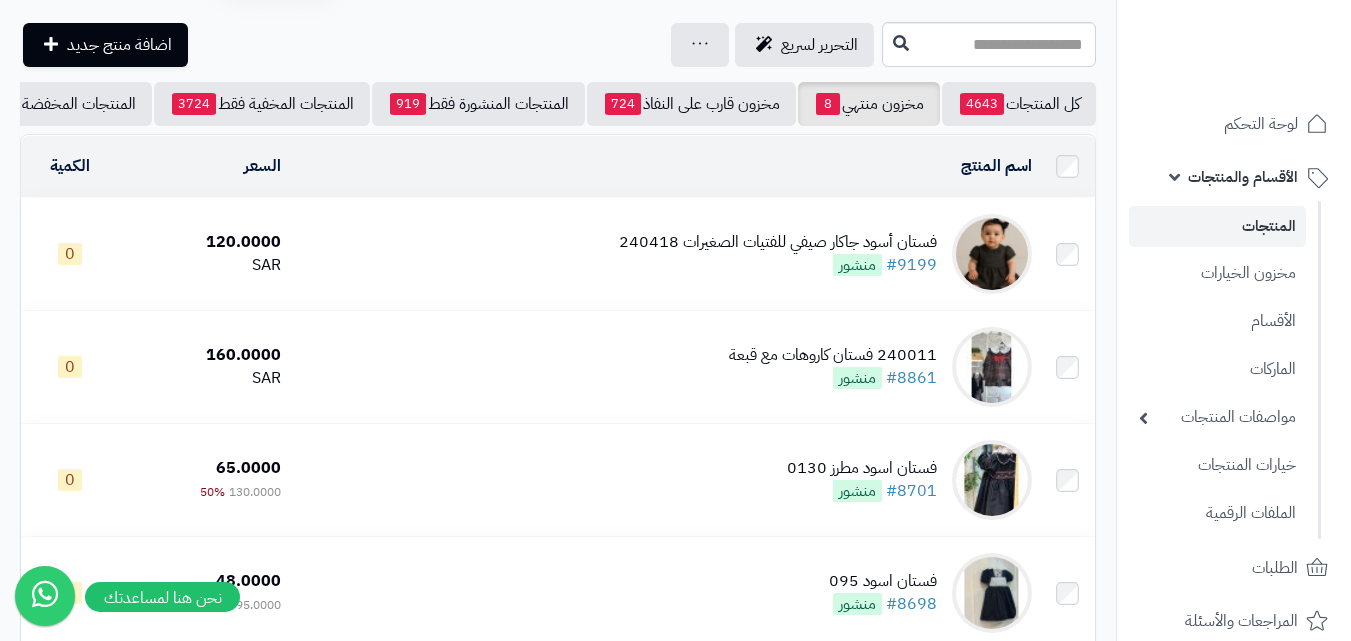 scroll, scrollTop: 100, scrollLeft: 0, axis: vertical 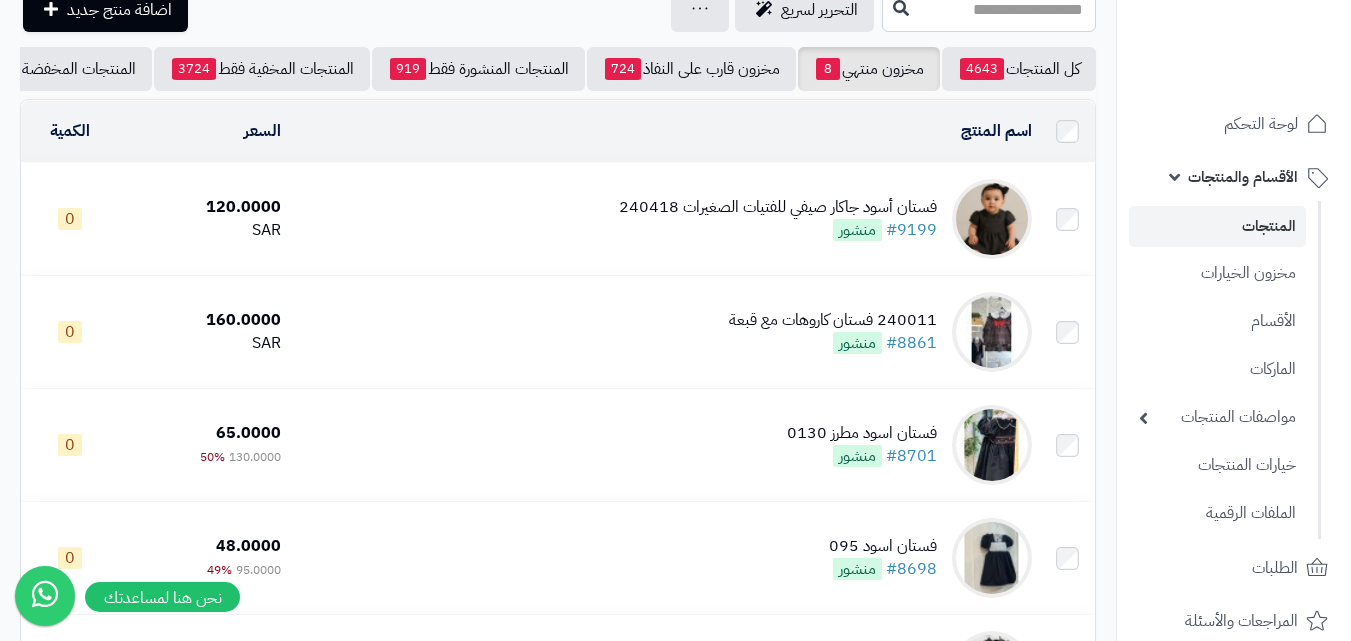 click on "فستان أسود جاكار صيفي  للفتيات الصغيرات 240418
#9199
منشور" at bounding box center (778, 219) 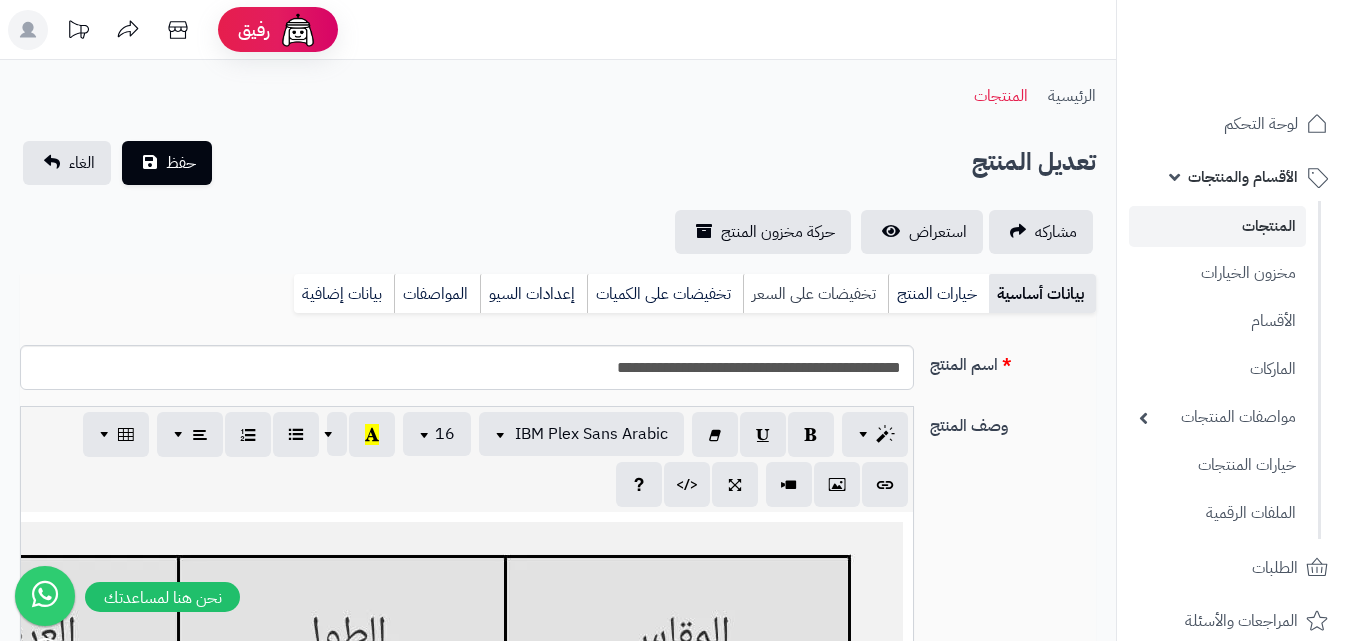 scroll, scrollTop: 0, scrollLeft: 0, axis: both 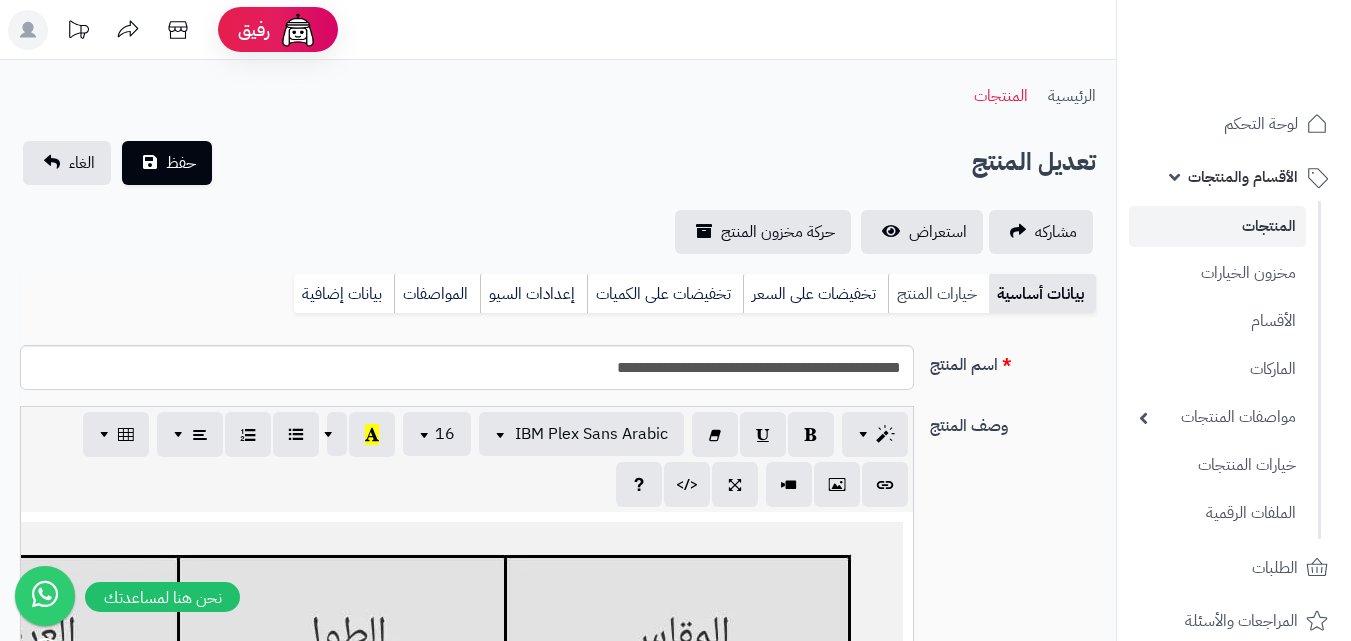 click on "خيارات المنتج" at bounding box center [938, 294] 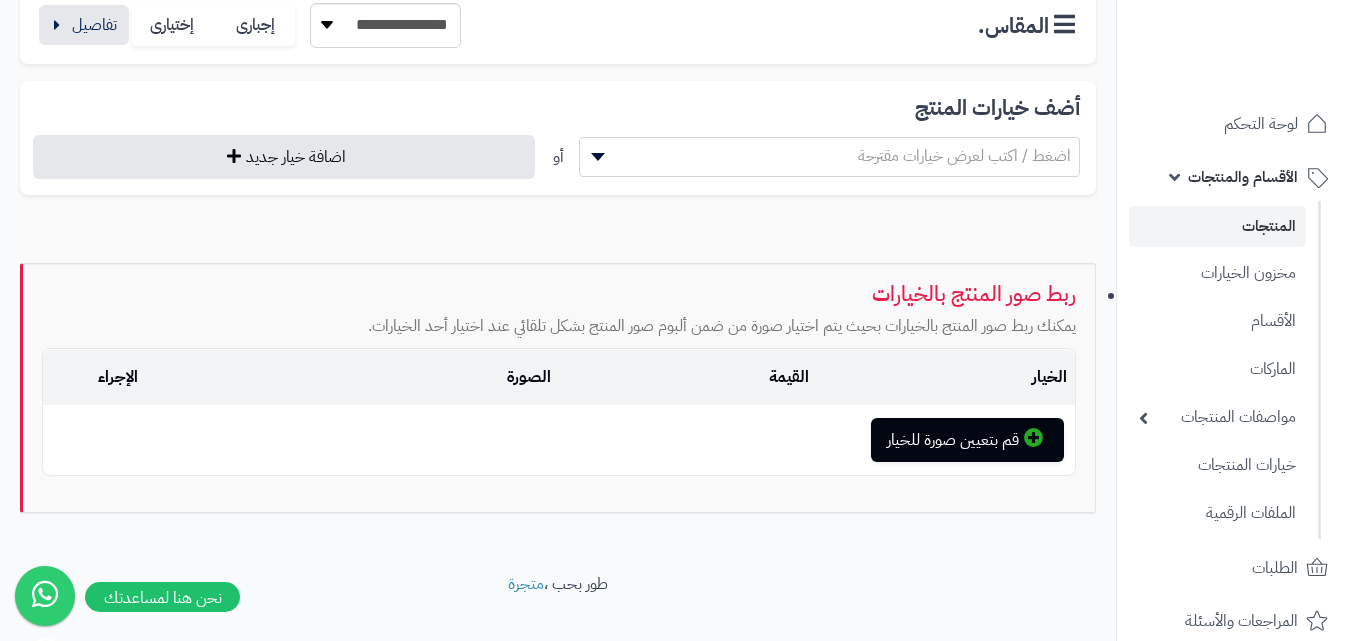 scroll, scrollTop: 133, scrollLeft: 0, axis: vertical 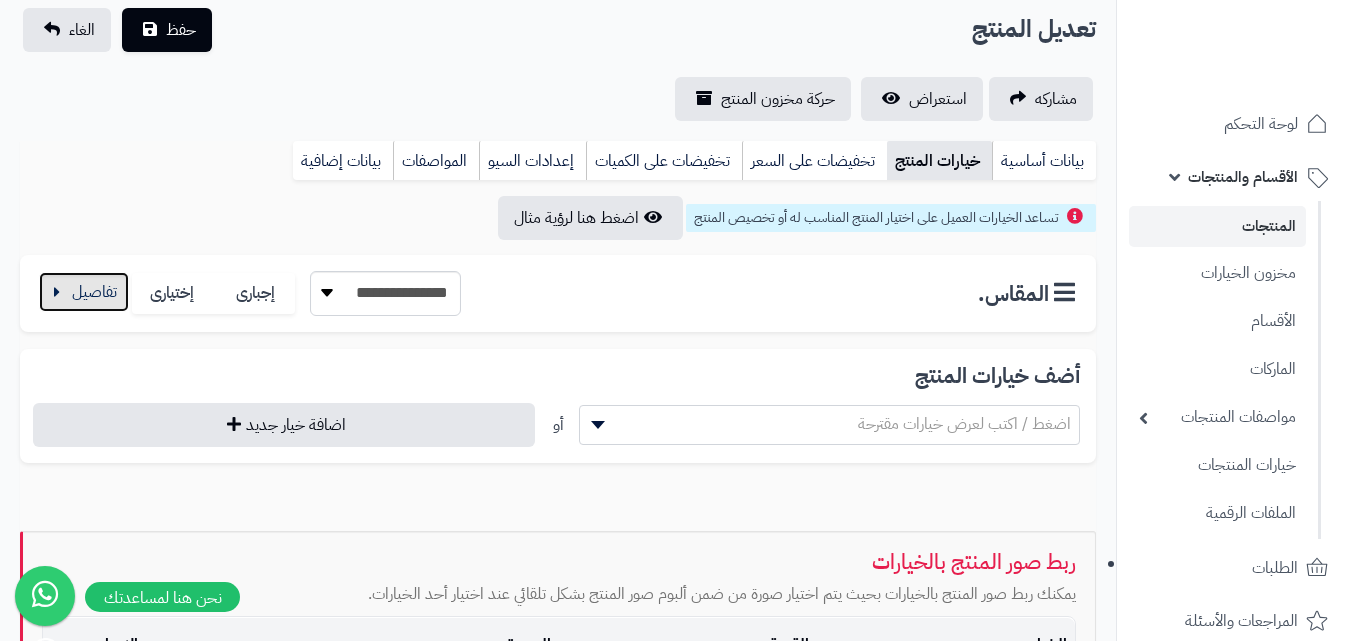 click at bounding box center [84, 292] 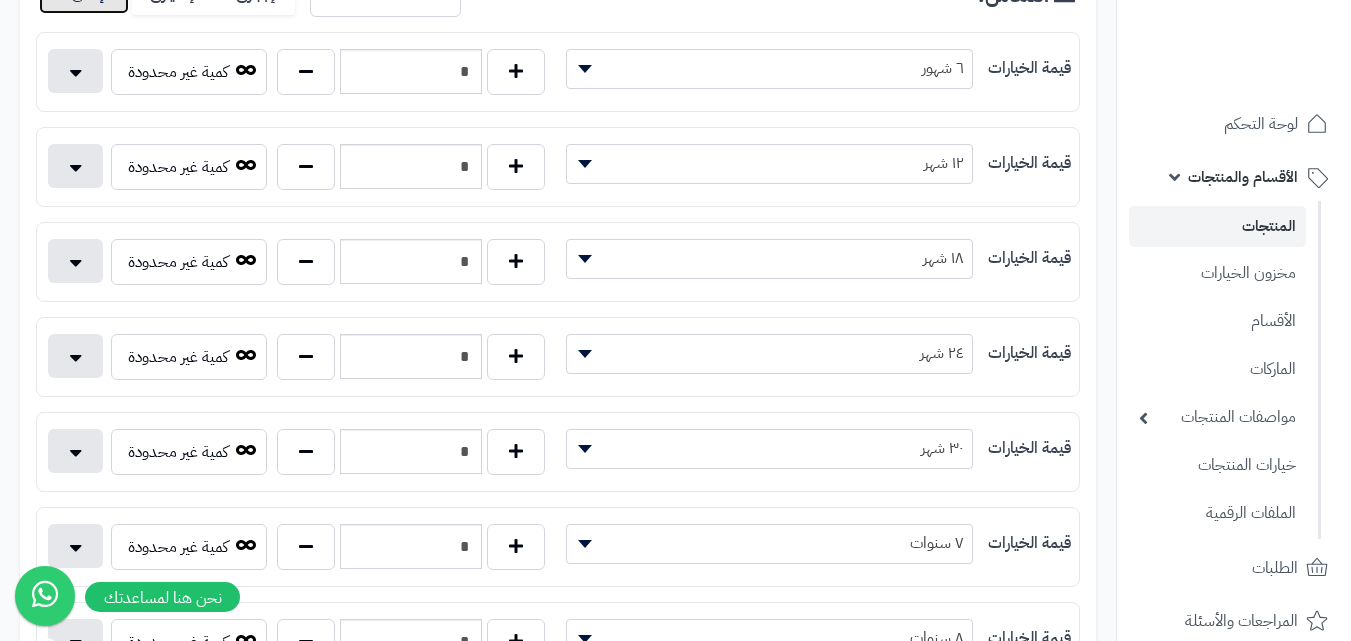 scroll, scrollTop: 433, scrollLeft: 0, axis: vertical 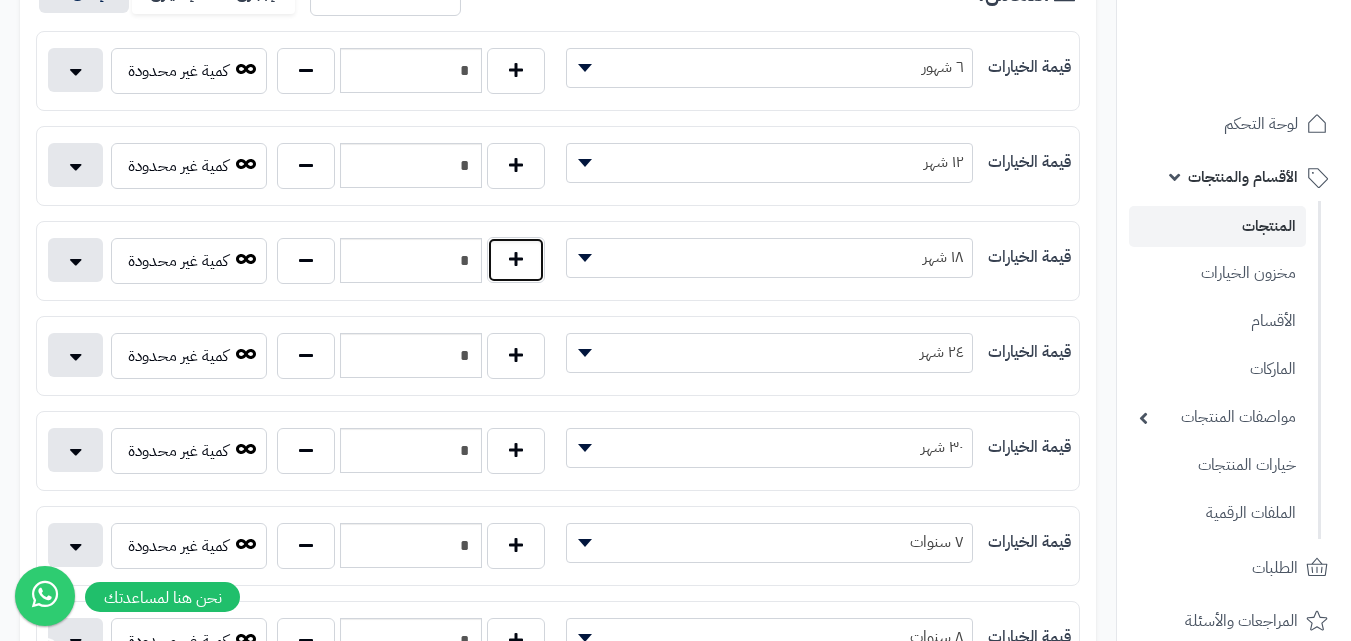 click at bounding box center [516, 260] 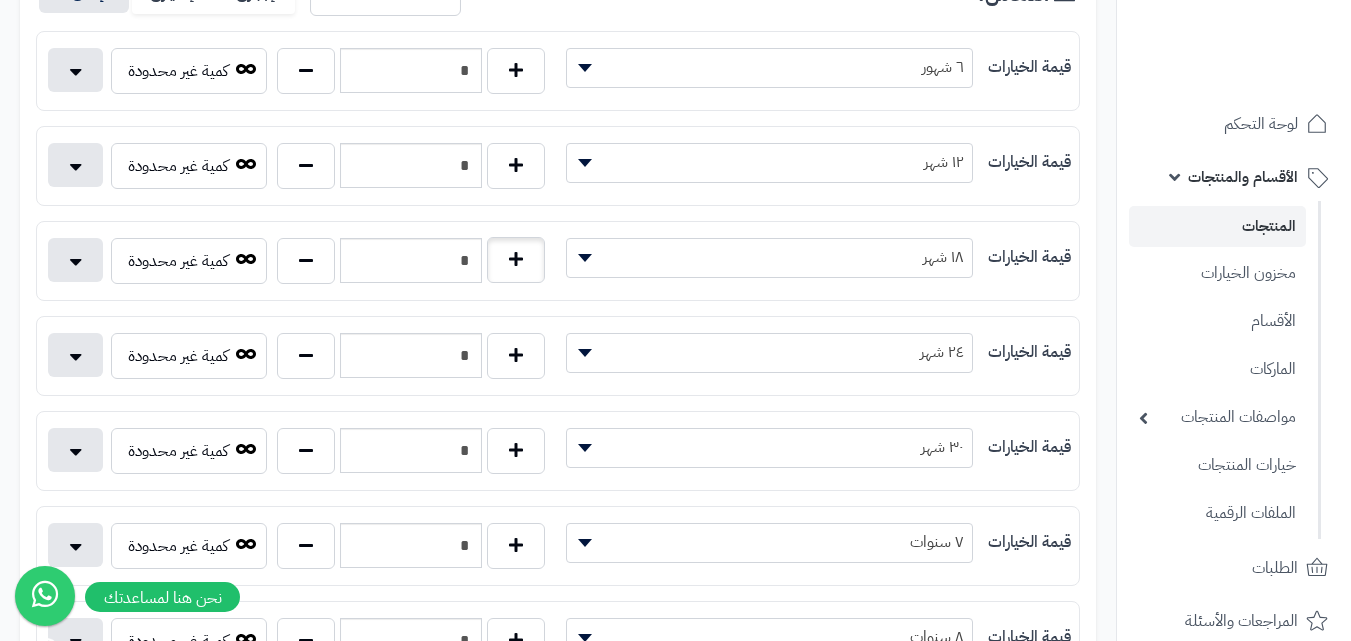 type on "*" 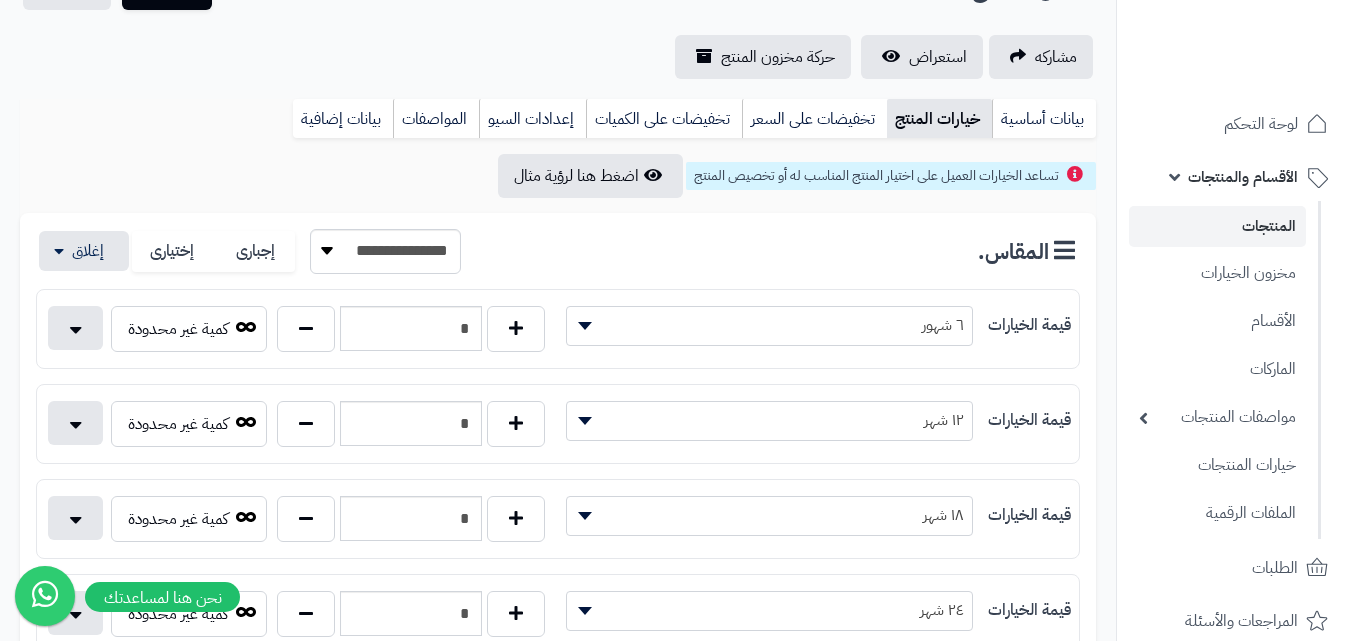 scroll, scrollTop: 0, scrollLeft: 0, axis: both 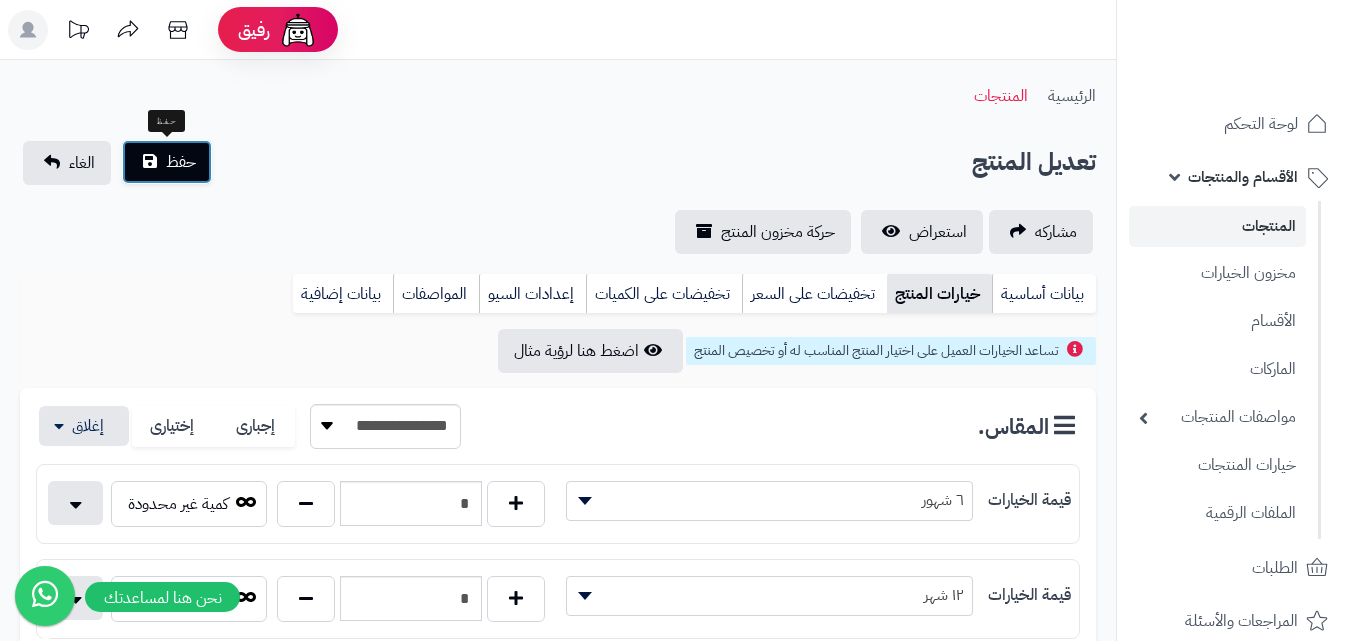 click on "حفظ" at bounding box center (167, 162) 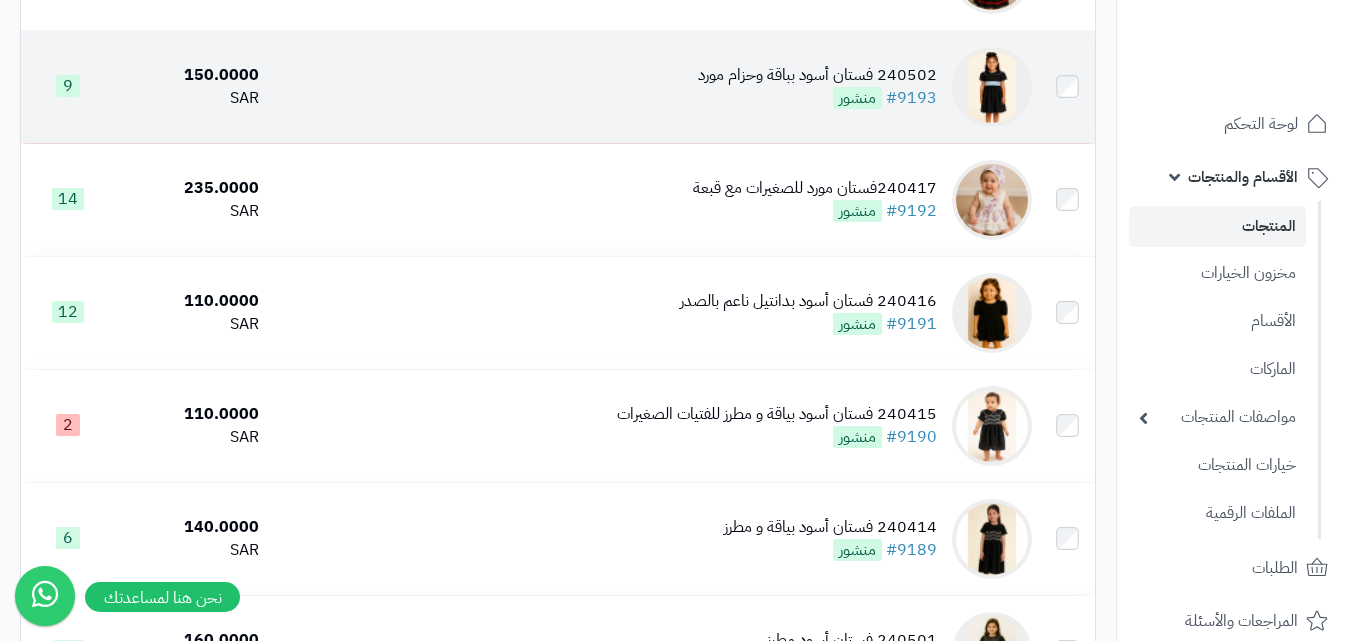 scroll, scrollTop: 1002, scrollLeft: 0, axis: vertical 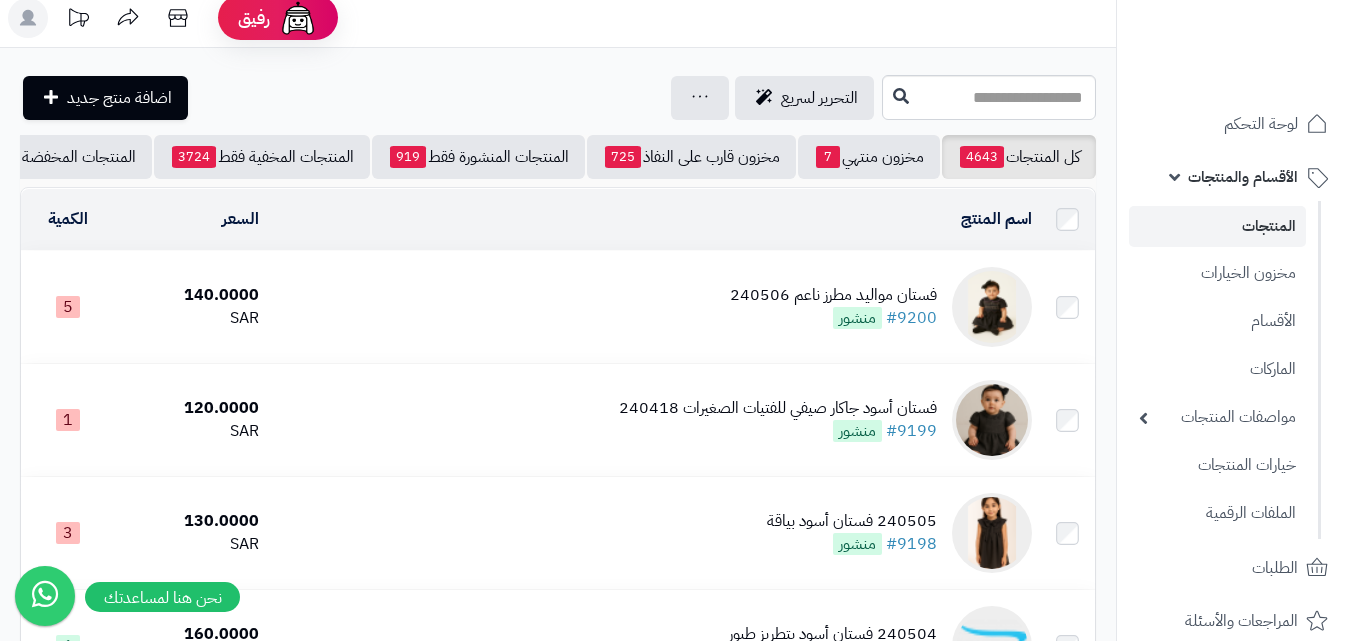 click on "المنتجات" at bounding box center [1217, 226] 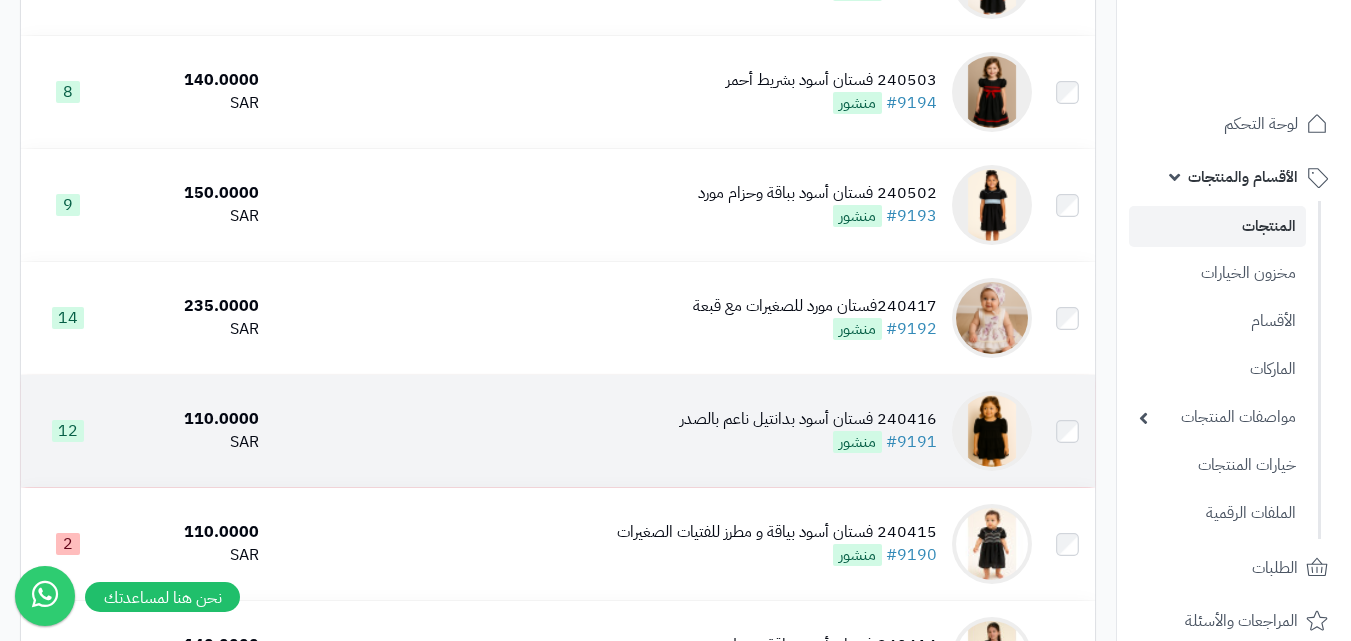 scroll, scrollTop: 500, scrollLeft: 0, axis: vertical 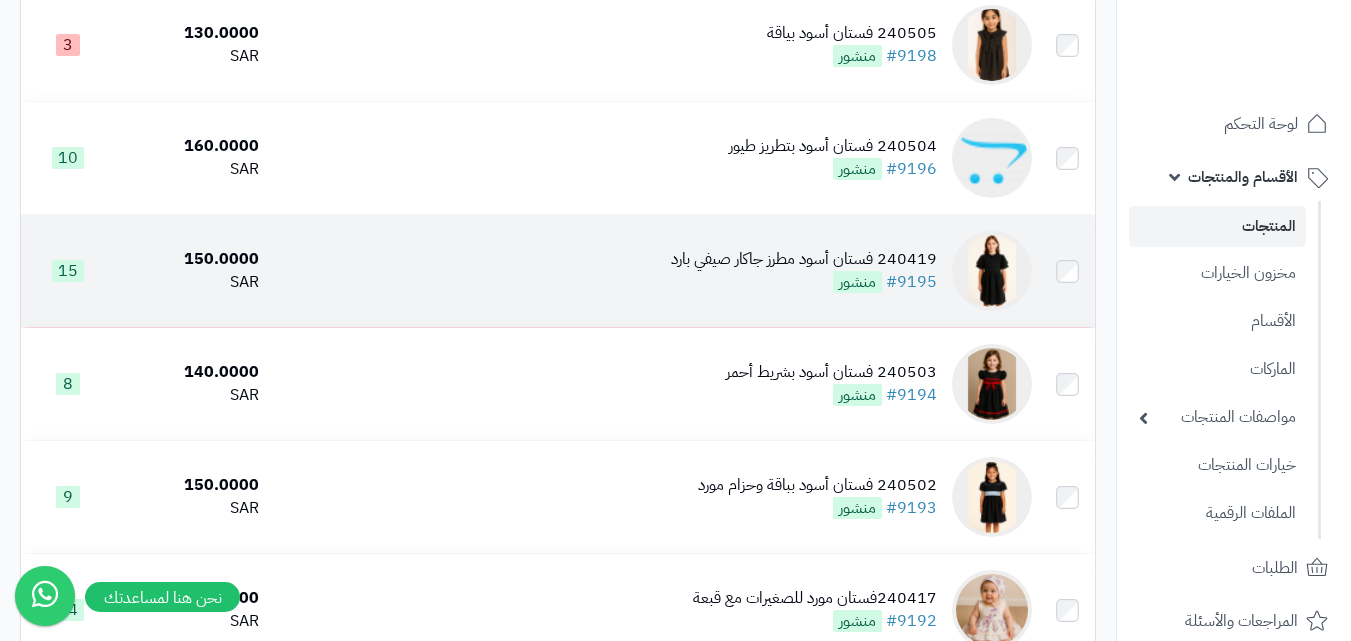click on "240419 فستان أسود مطرز  جاكار صيفي بارد" at bounding box center (804, 259) 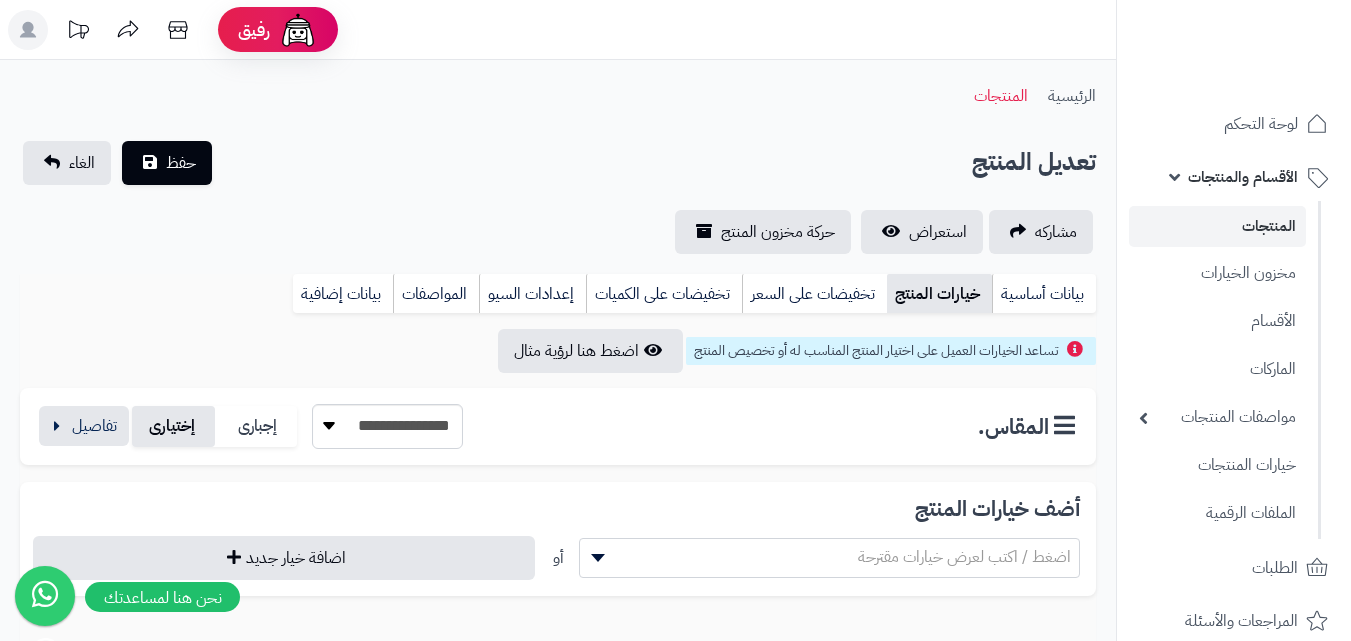 scroll, scrollTop: 0, scrollLeft: 0, axis: both 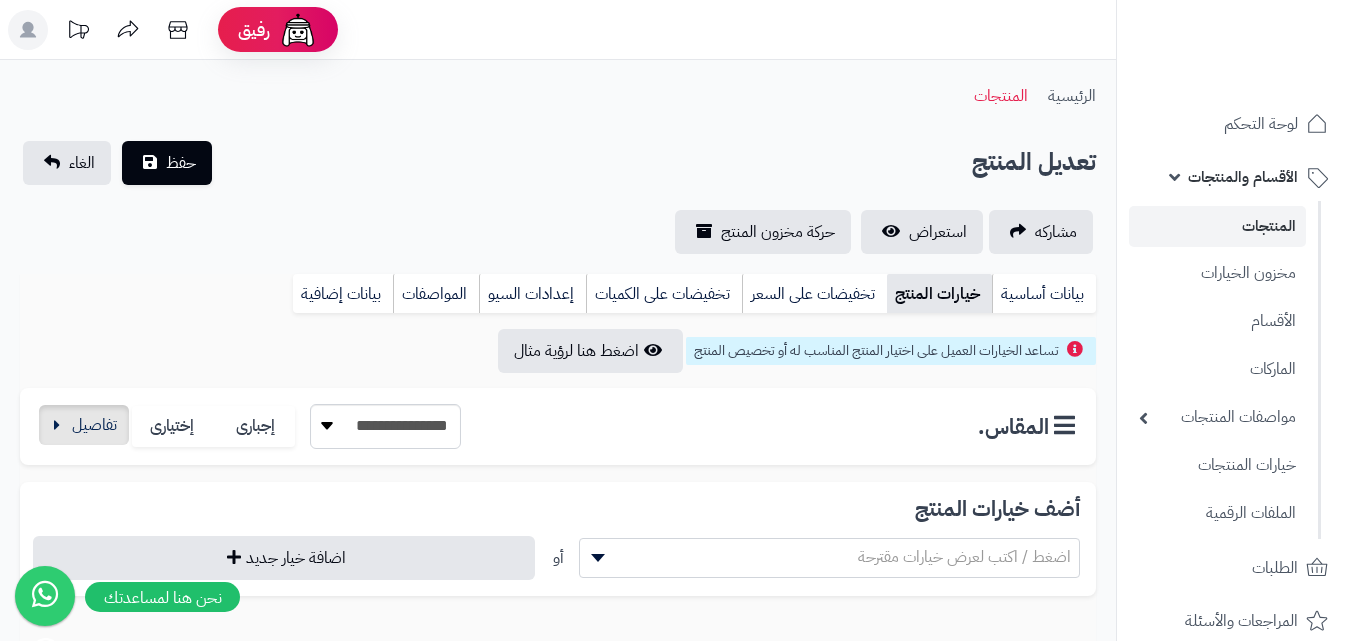 drag, startPoint x: 39, startPoint y: 406, endPoint x: 62, endPoint y: 405, distance: 23.021729 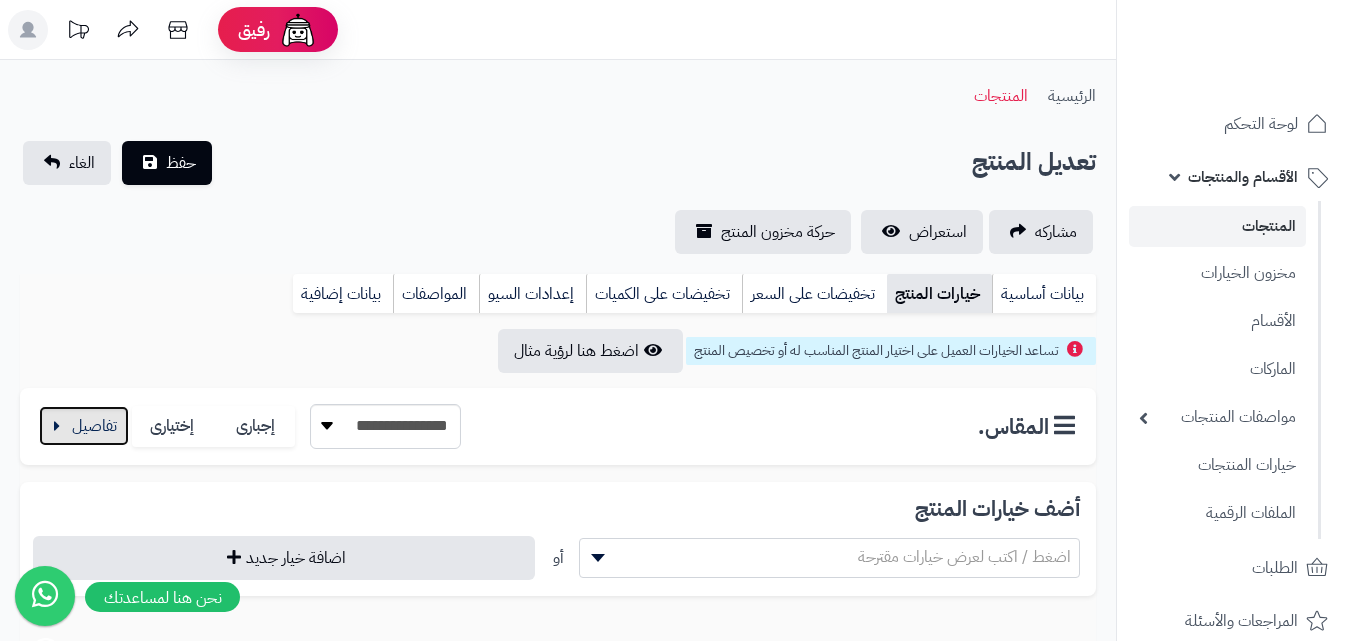 click on "**********" at bounding box center [248, 426] 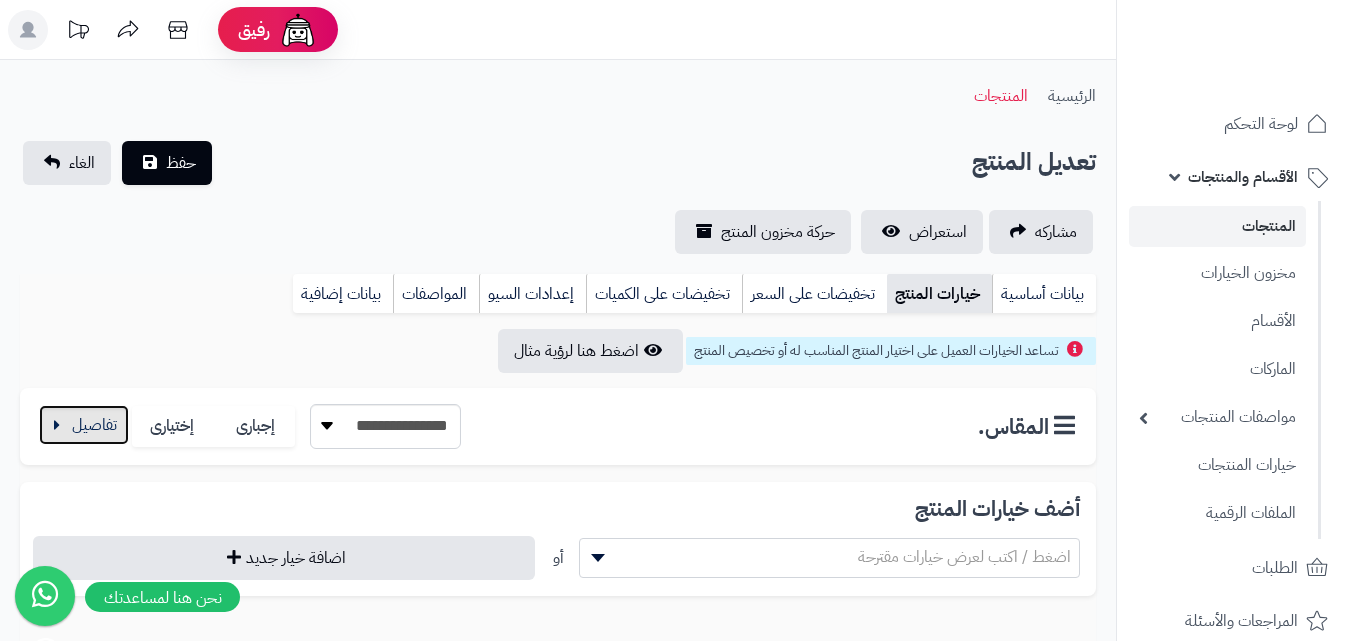click at bounding box center [84, 425] 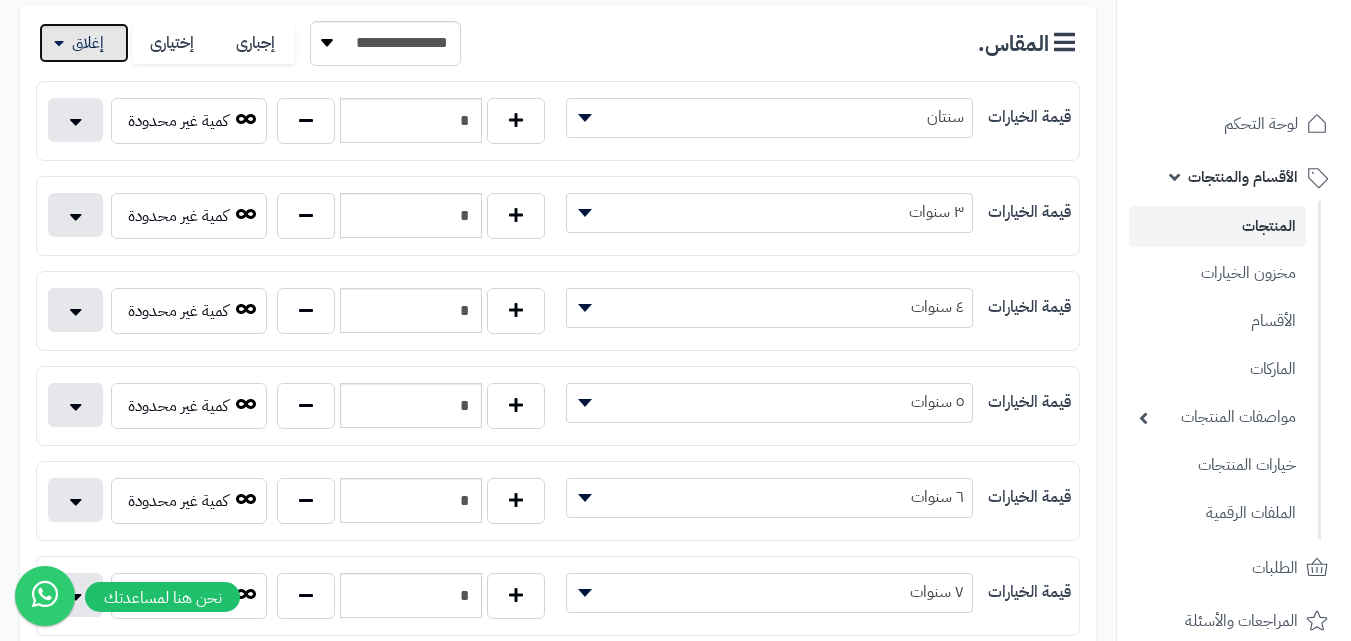 scroll, scrollTop: 500, scrollLeft: 0, axis: vertical 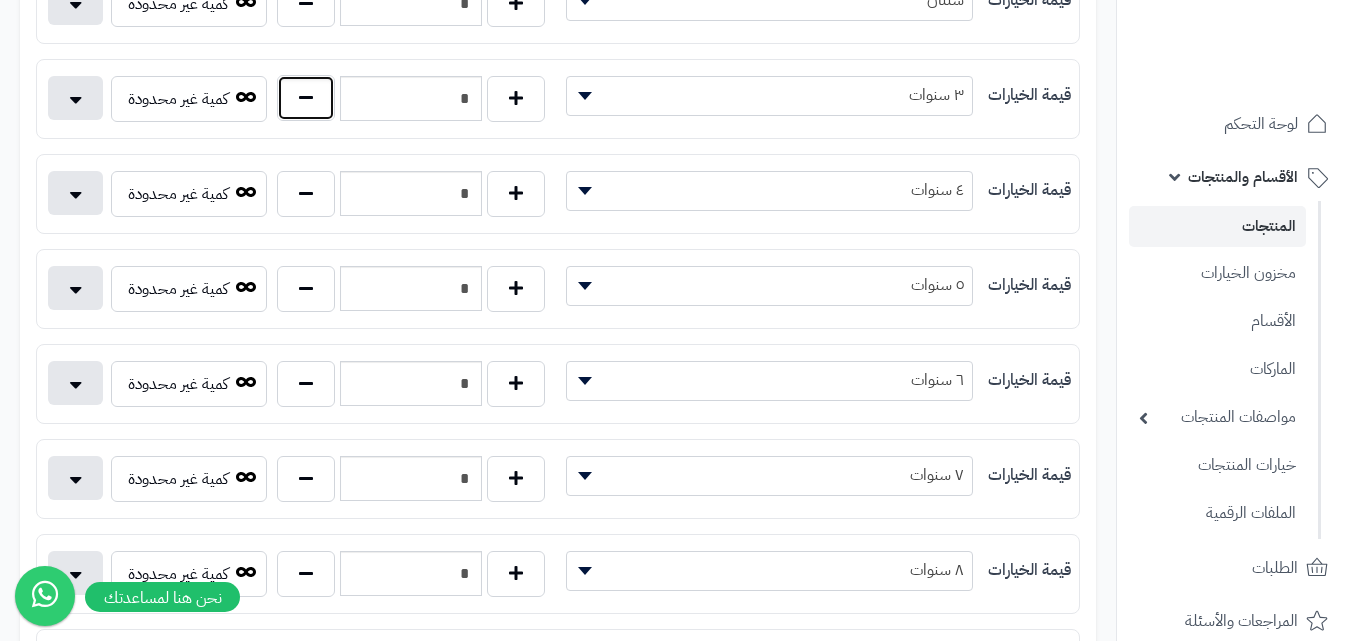 click at bounding box center (306, 98) 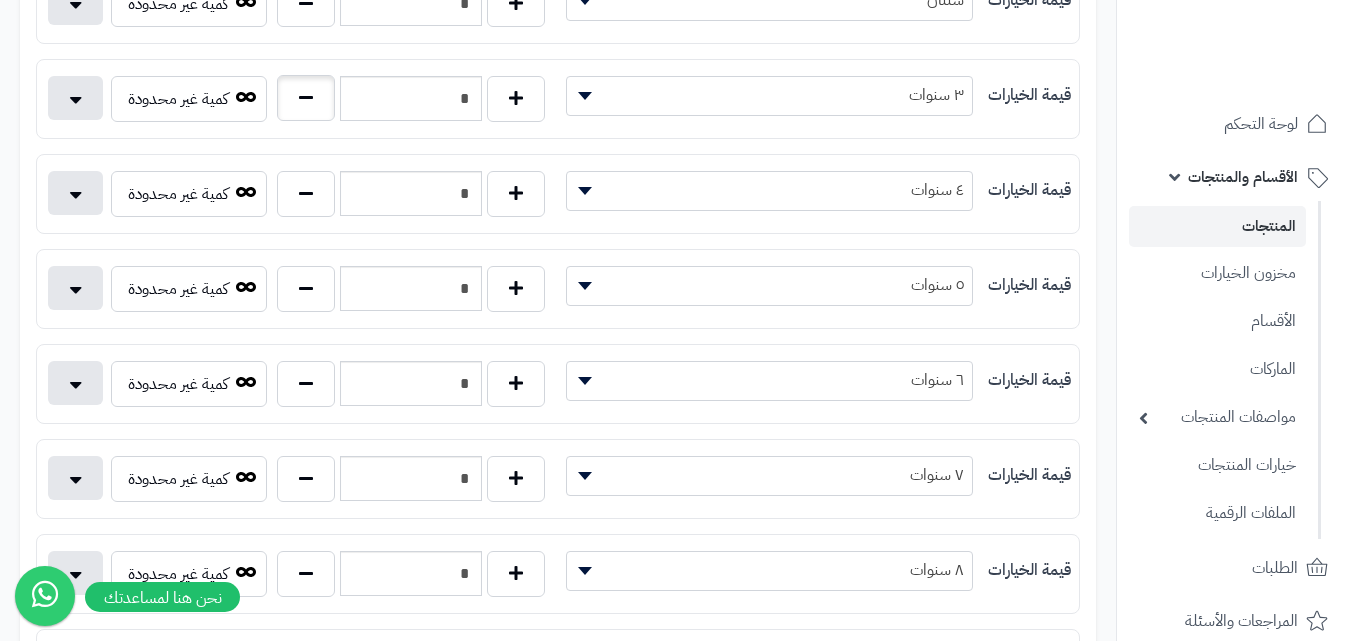 type on "*" 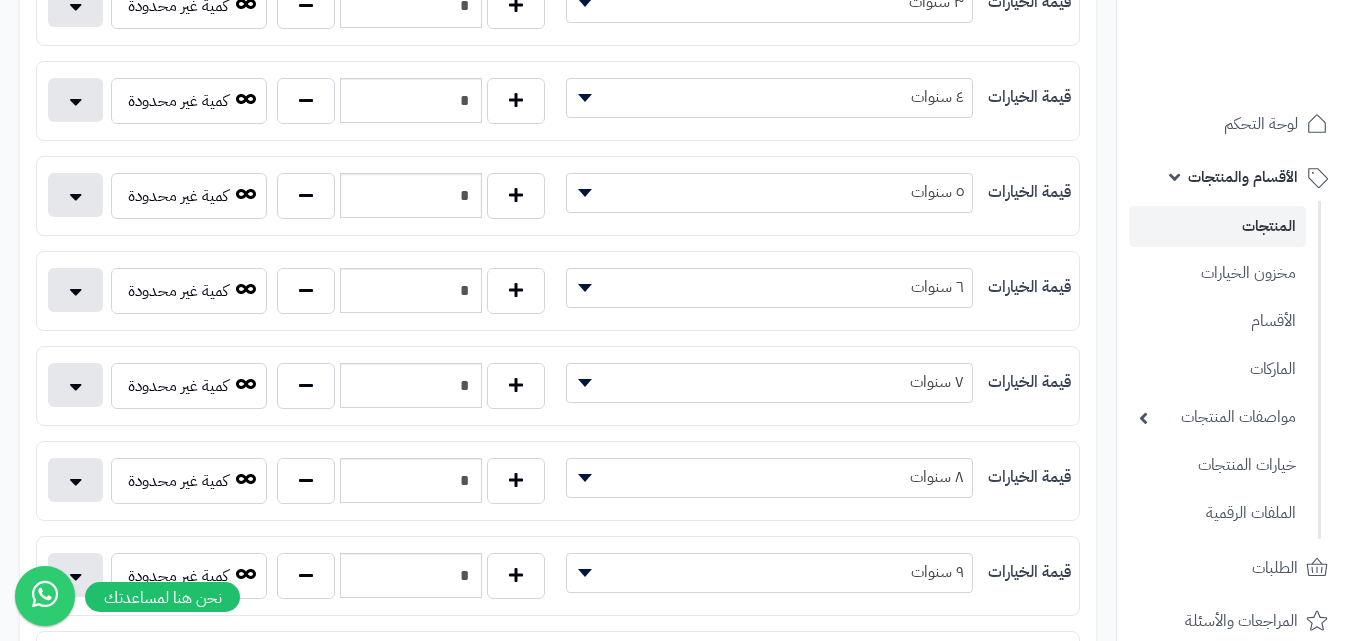 scroll, scrollTop: 700, scrollLeft: 0, axis: vertical 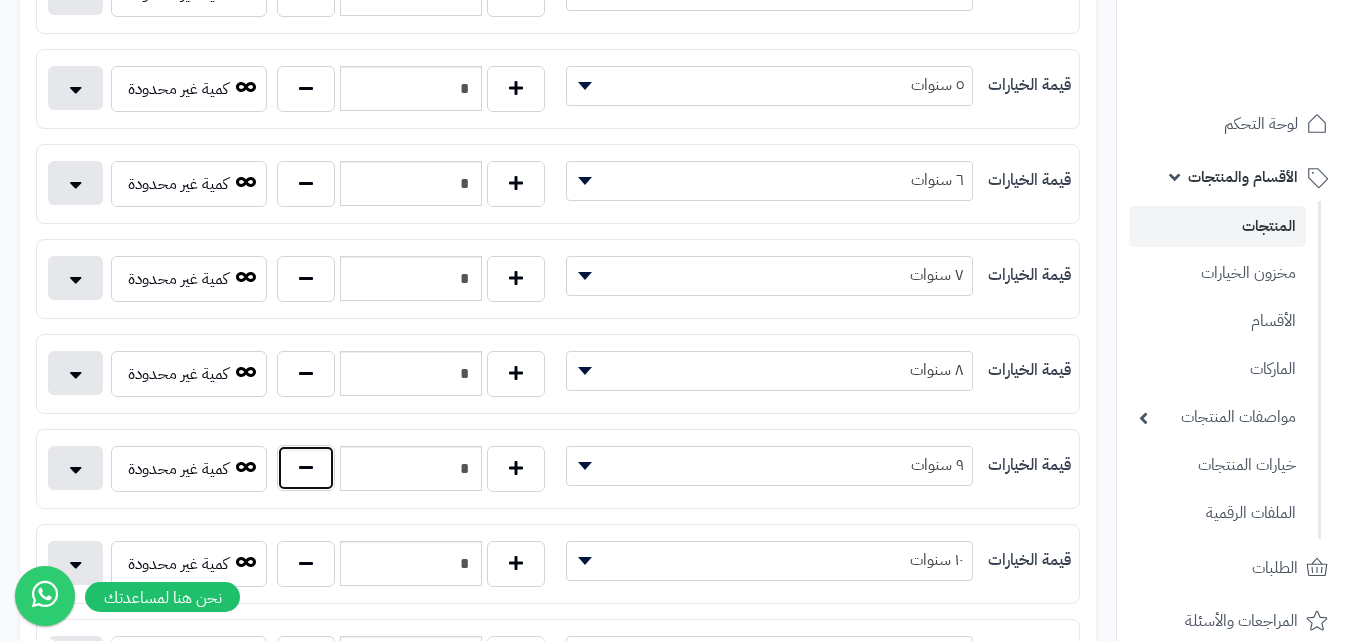 click at bounding box center (306, 468) 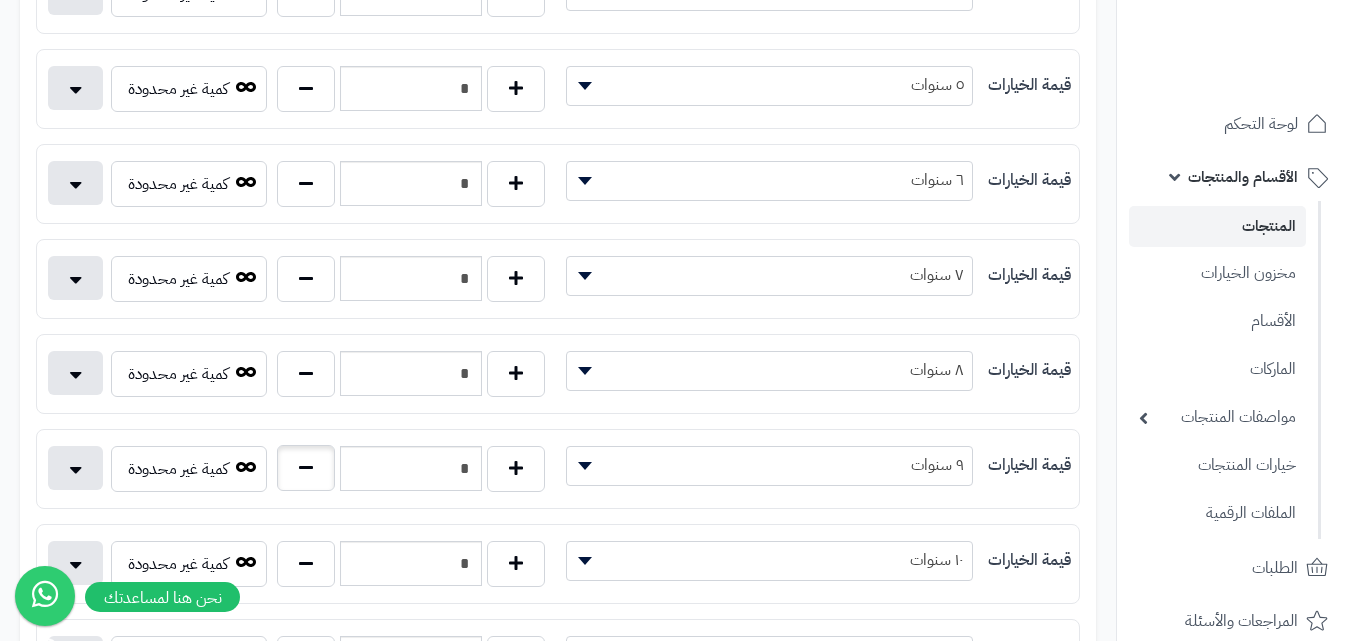 type on "*" 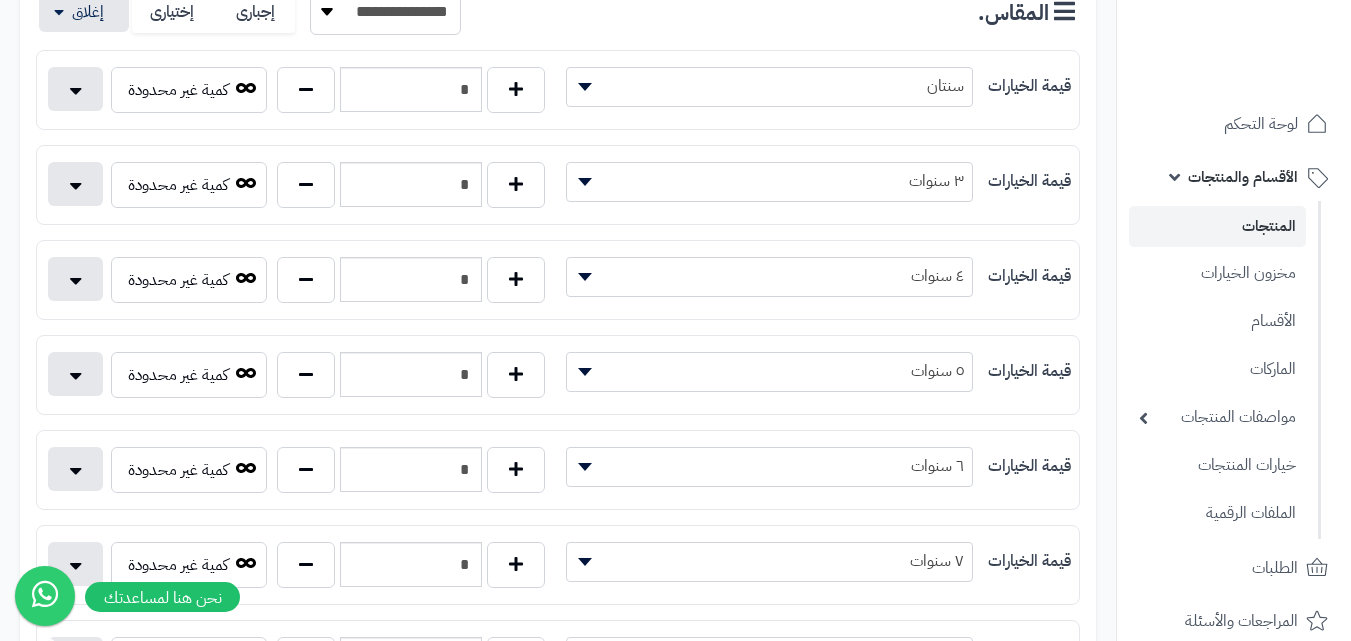 scroll, scrollTop: 100, scrollLeft: 0, axis: vertical 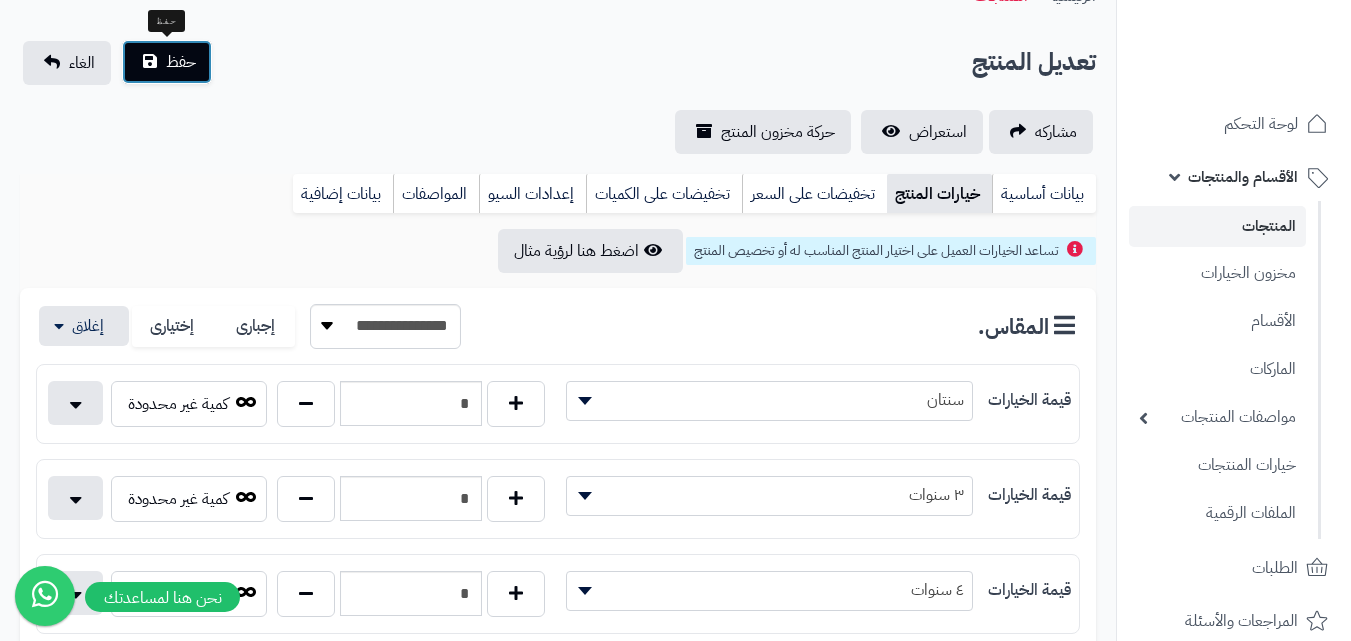 click on "حفظ" at bounding box center [181, 62] 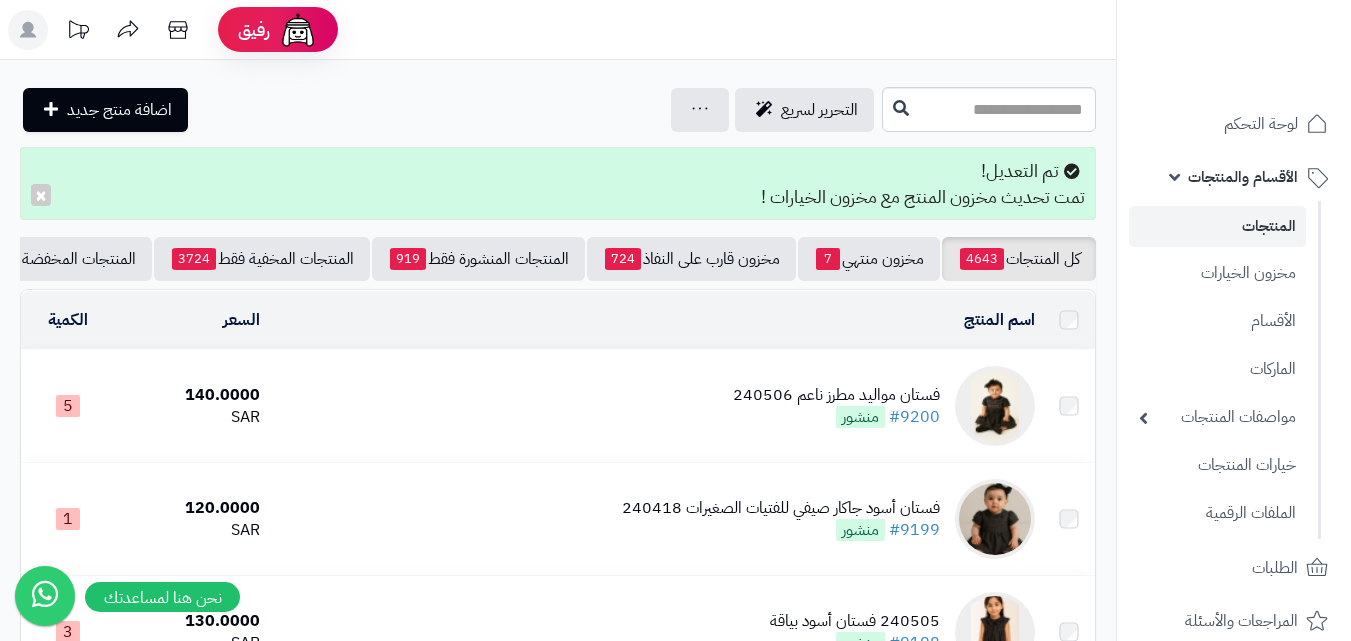 scroll, scrollTop: 0, scrollLeft: 0, axis: both 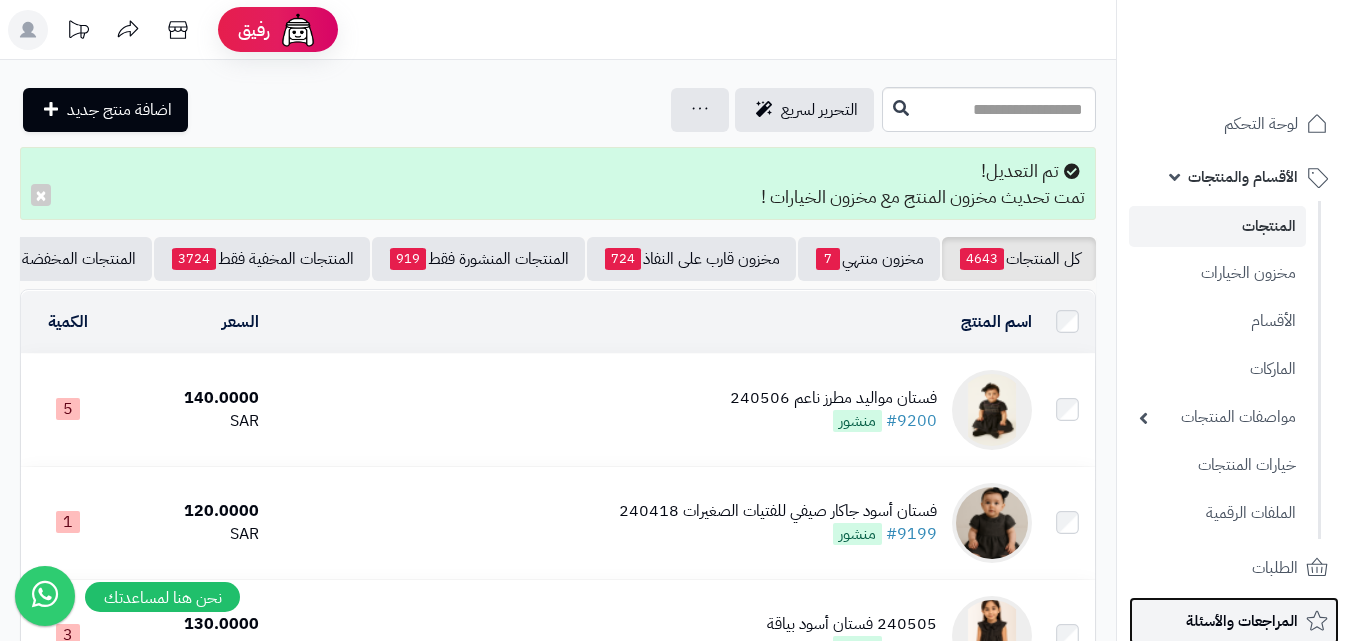 click on "المراجعات والأسئلة" at bounding box center [1234, 621] 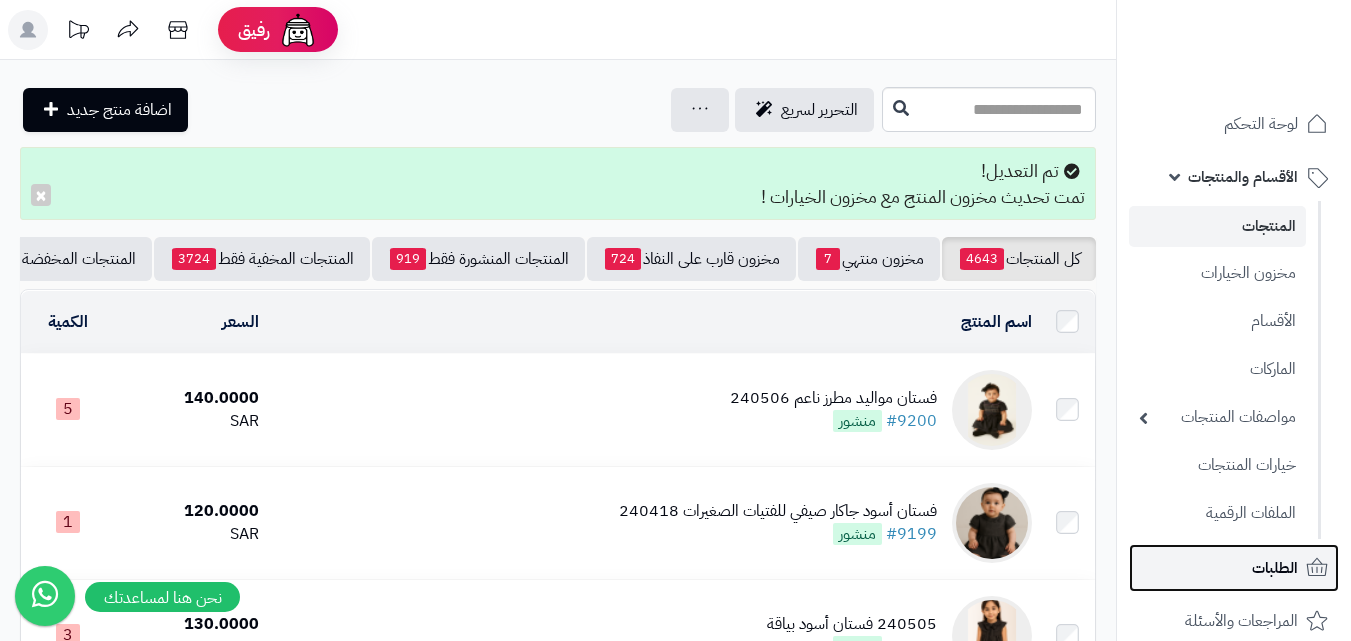 click on "الطلبات" at bounding box center [1275, 568] 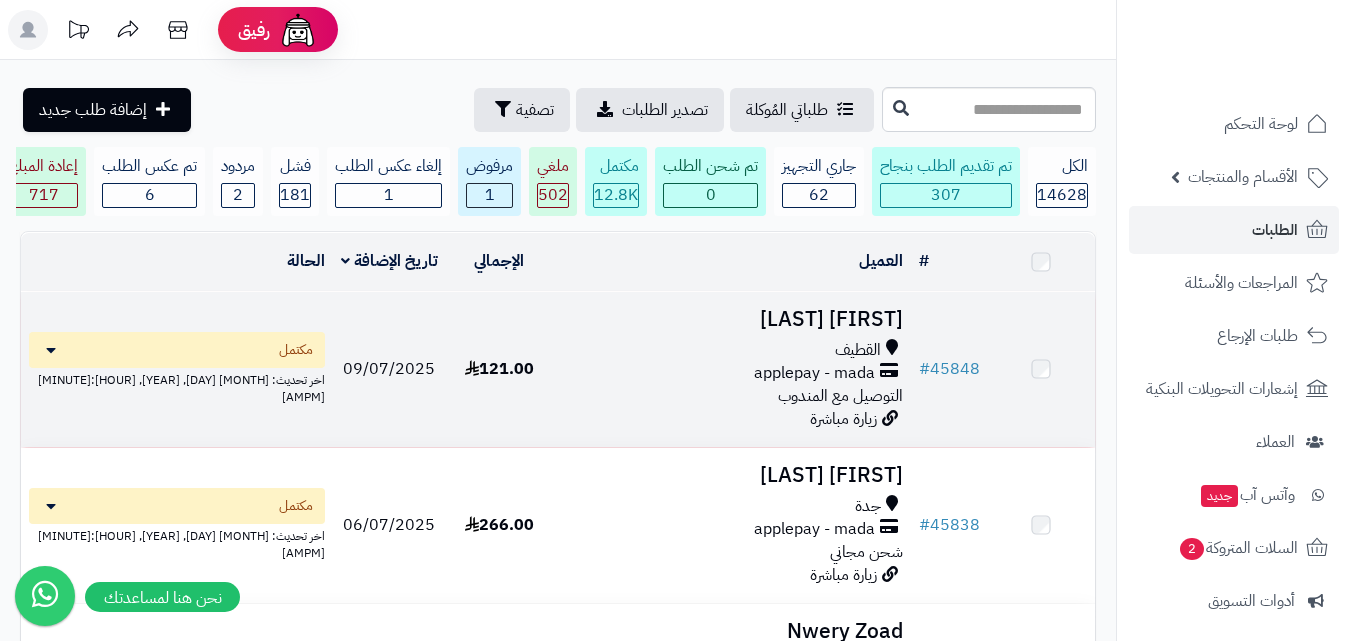 scroll, scrollTop: 0, scrollLeft: 0, axis: both 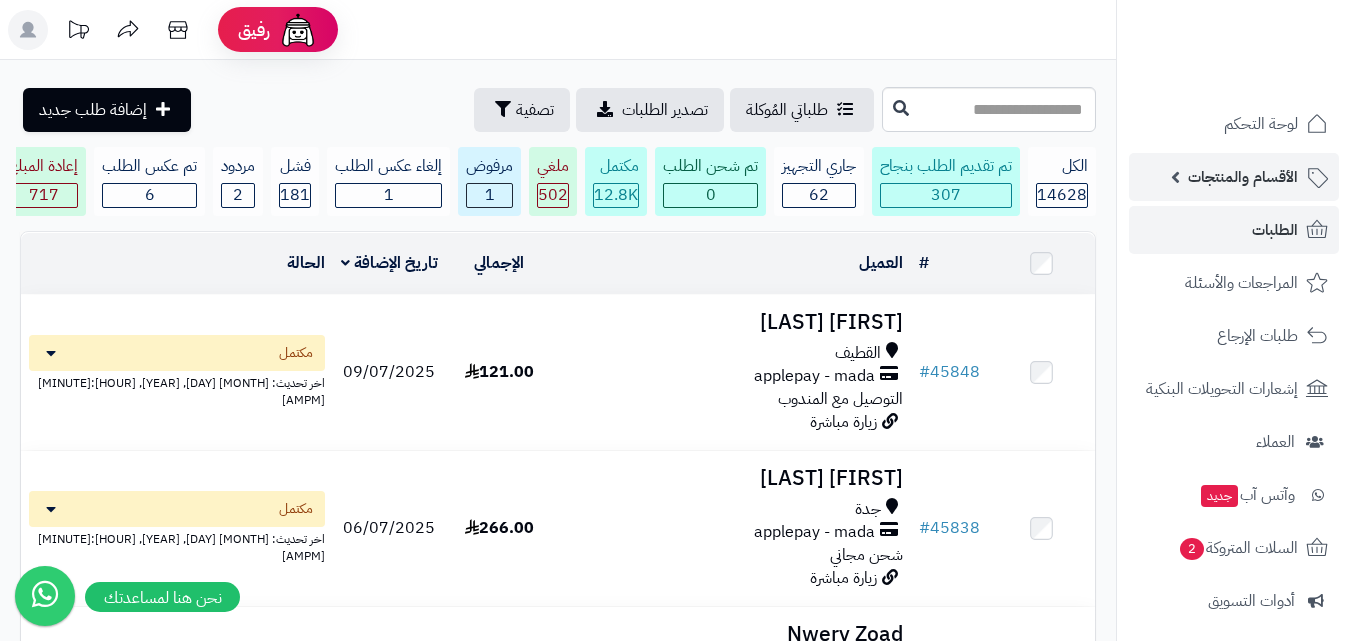 click on "الأقسام والمنتجات" at bounding box center [1243, 177] 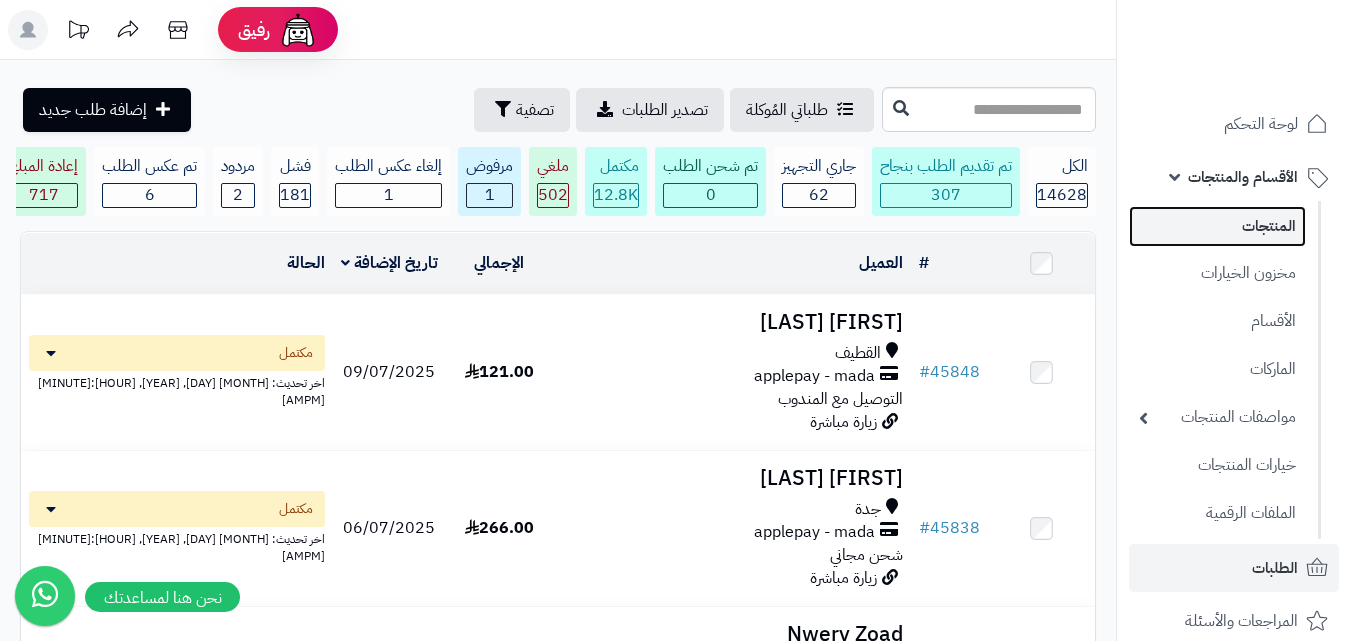 click on "المنتجات" at bounding box center (1217, 226) 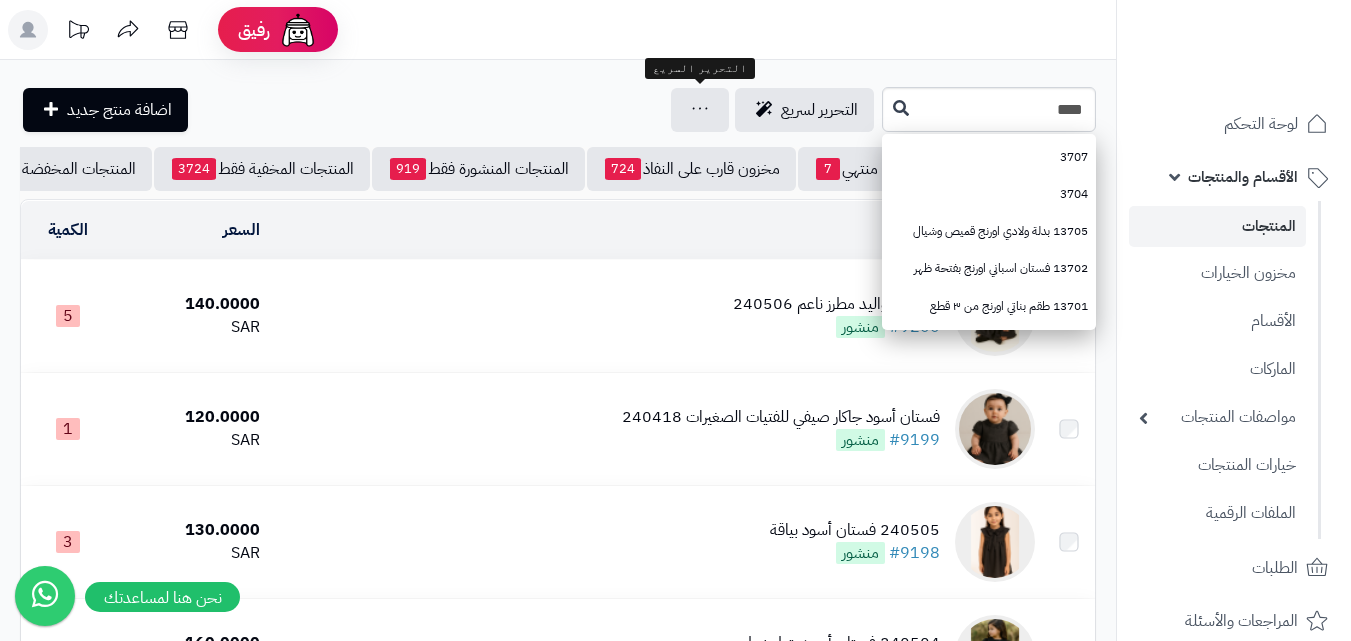 scroll, scrollTop: 0, scrollLeft: 0, axis: both 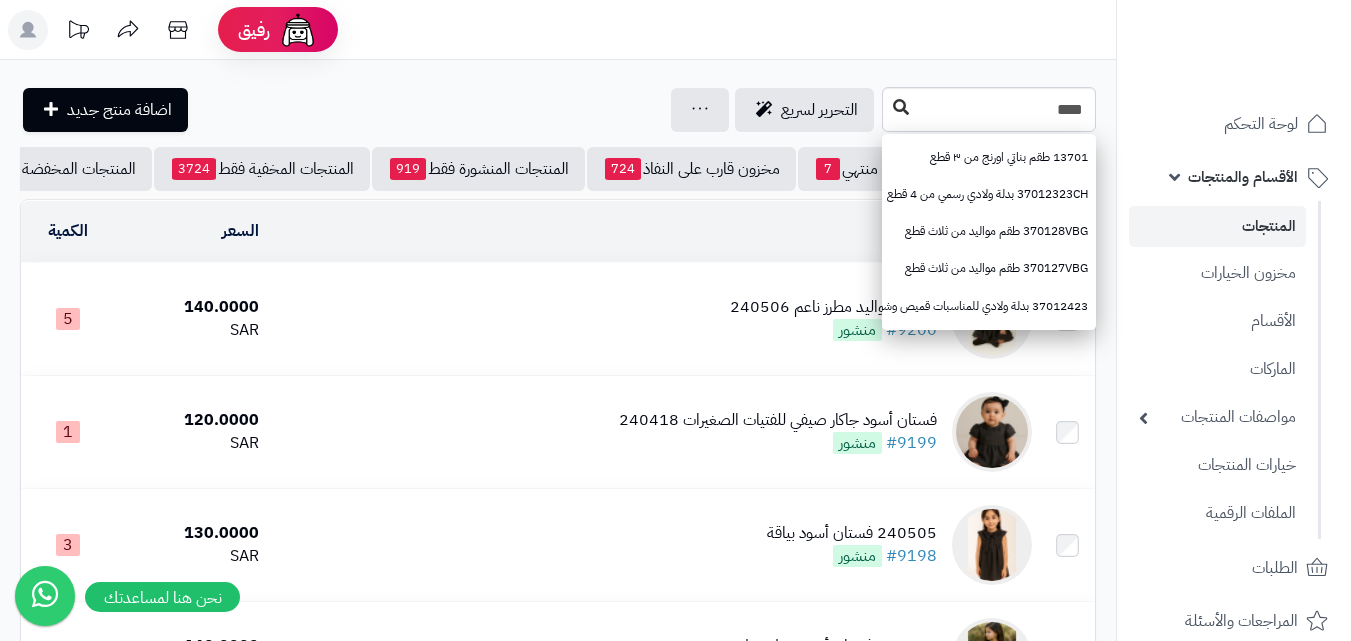 type on "****" 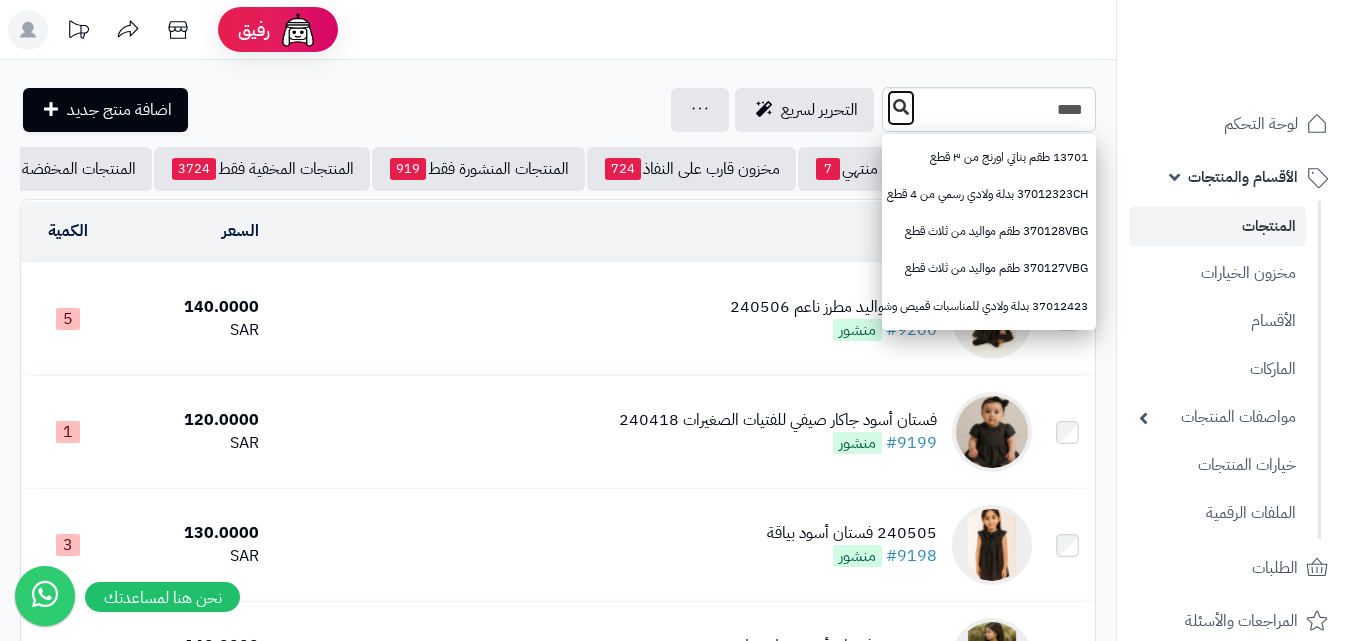 click at bounding box center [901, 108] 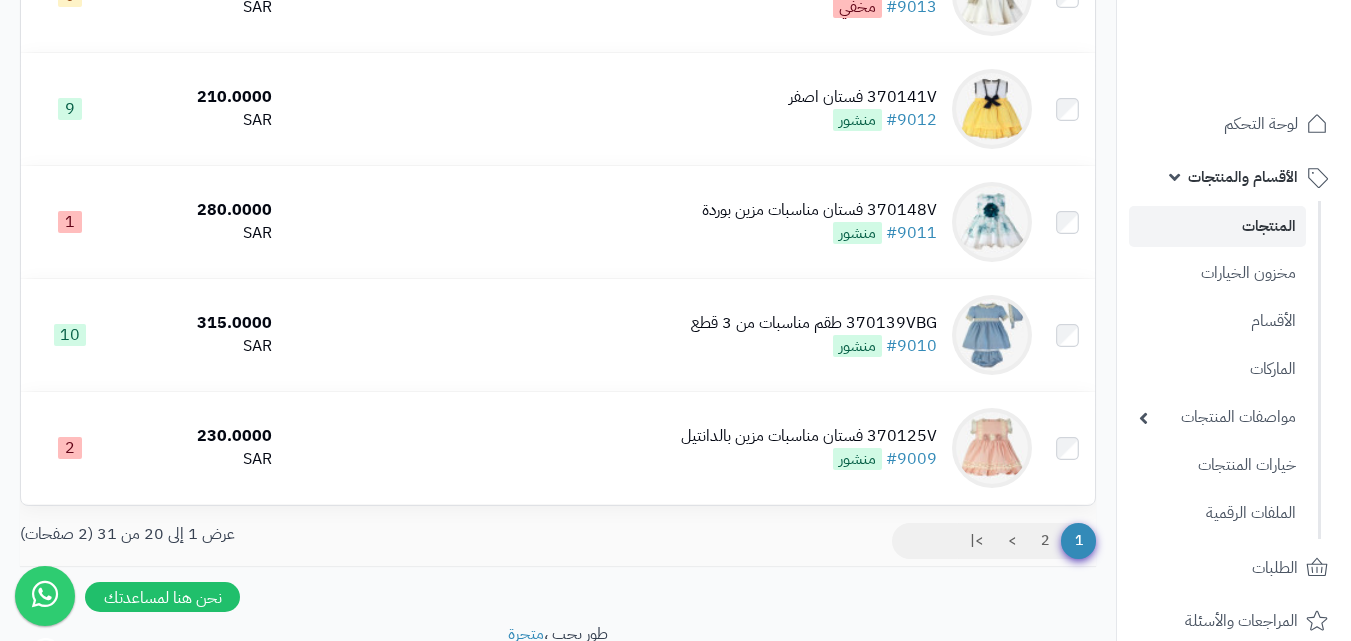 scroll, scrollTop: 2112, scrollLeft: 0, axis: vertical 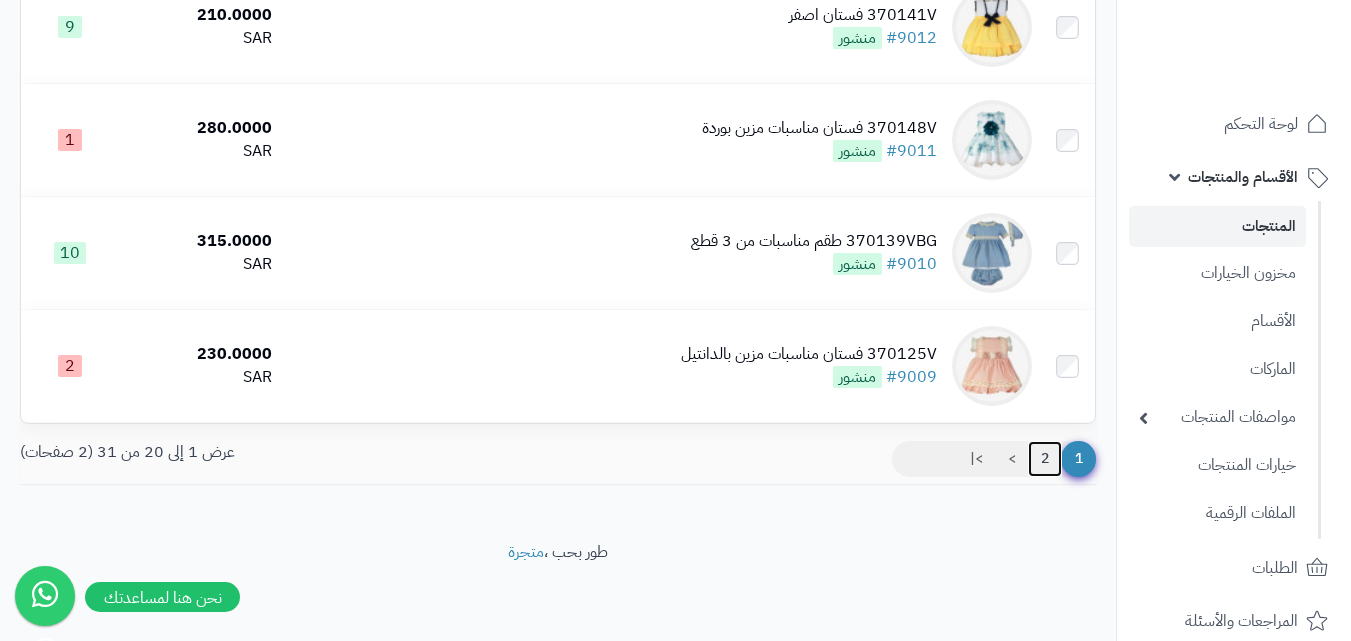 click on "2" at bounding box center (1045, 459) 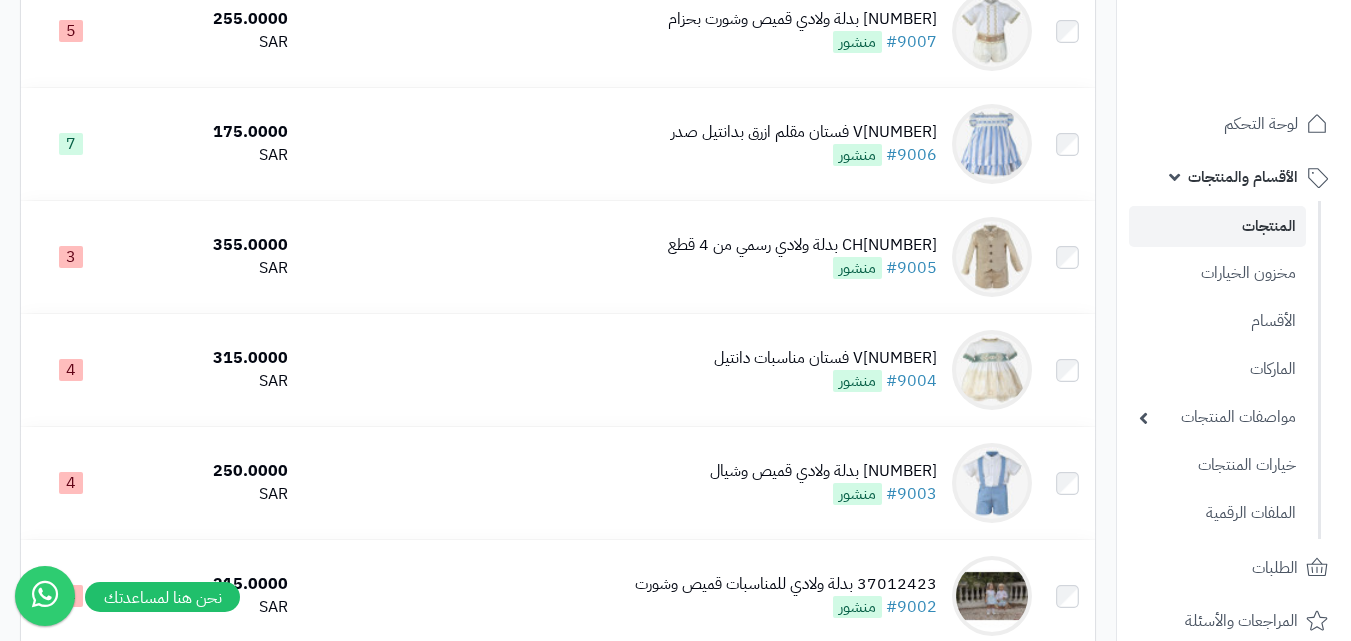 scroll, scrollTop: 0, scrollLeft: 0, axis: both 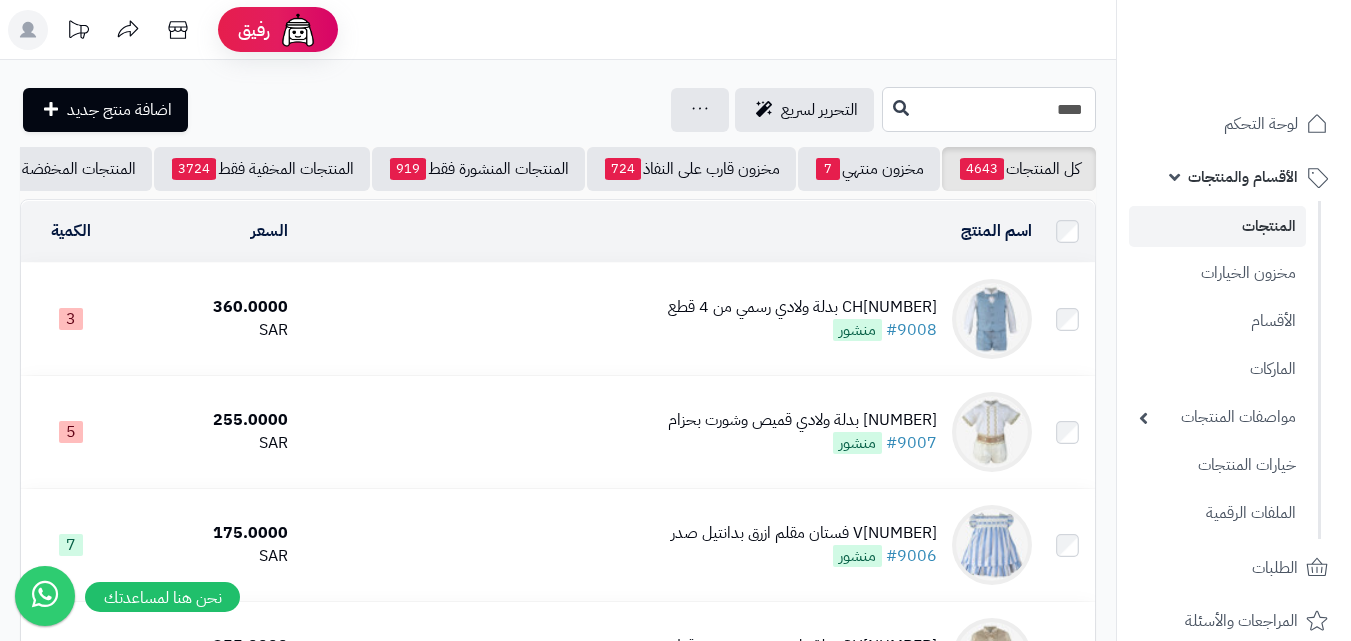 click on "****" at bounding box center (989, 109) 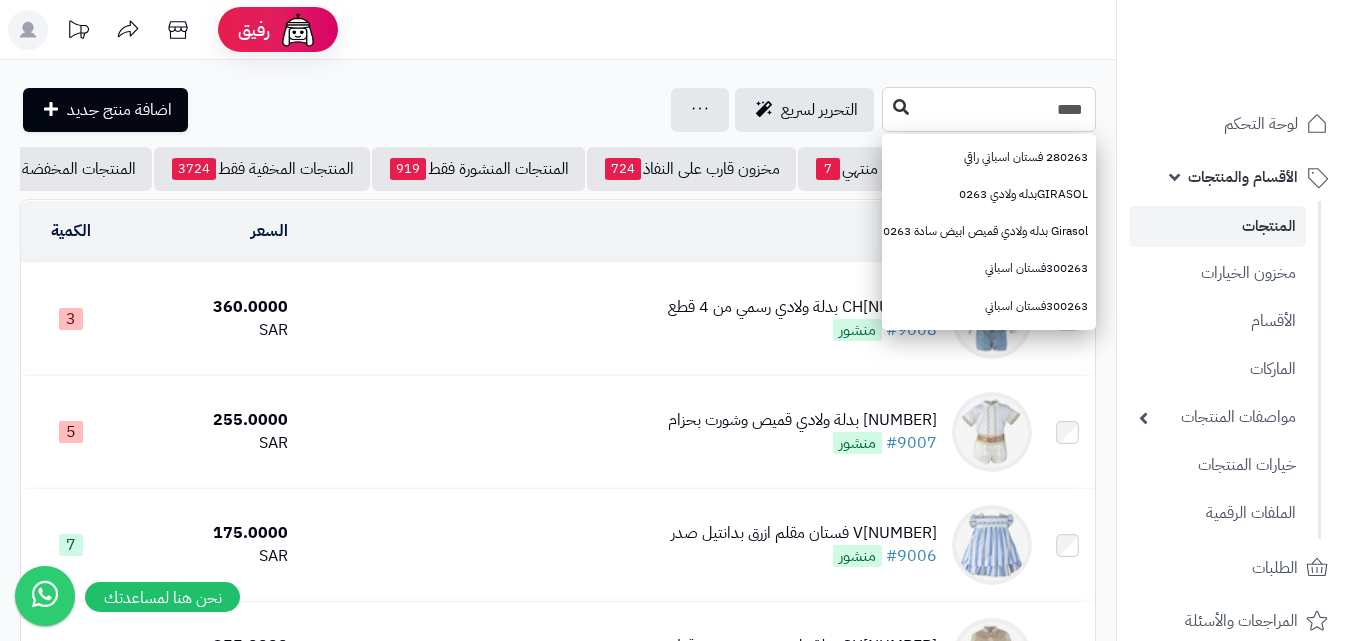 type on "****" 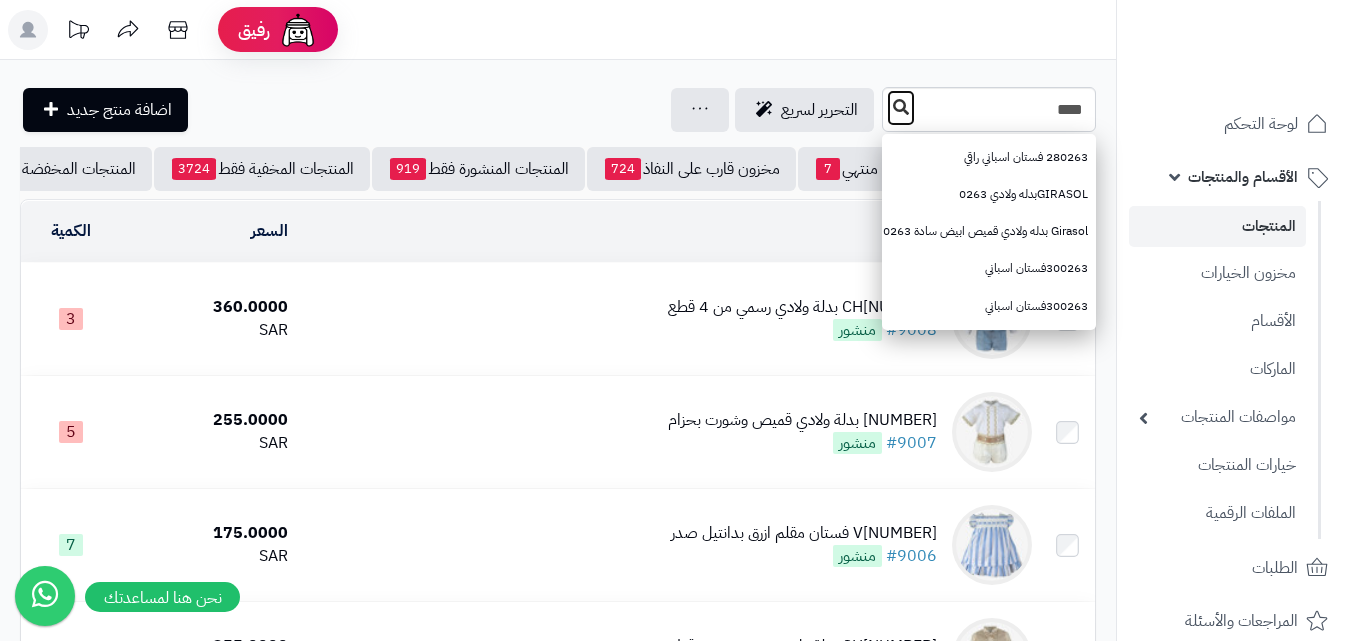 click at bounding box center (901, 108) 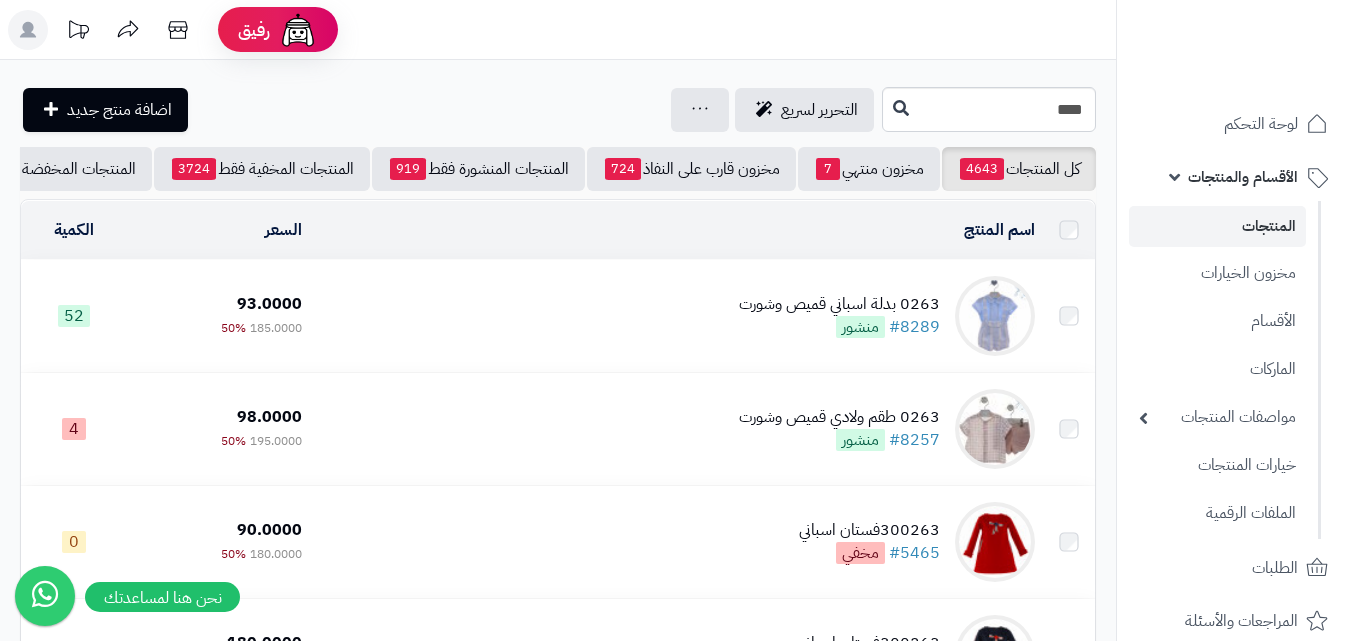 scroll, scrollTop: 0, scrollLeft: 0, axis: both 